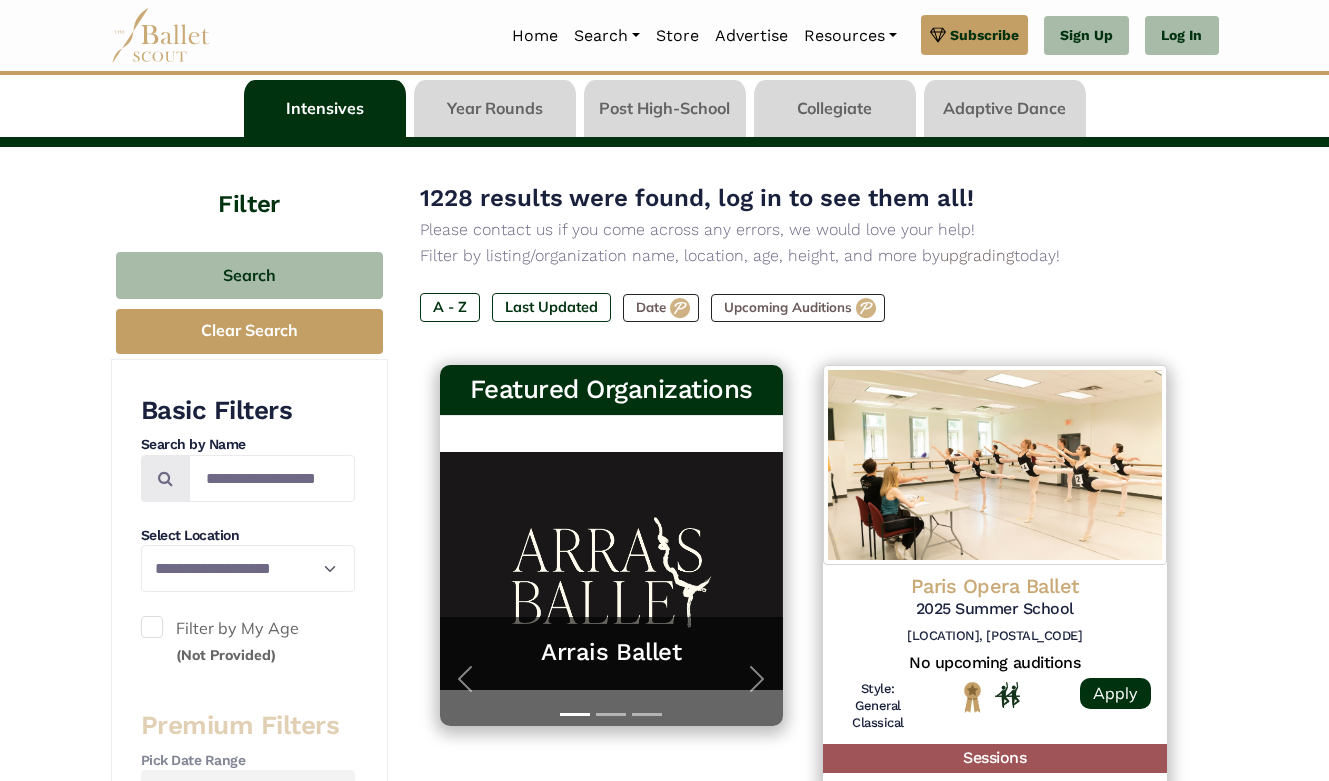 scroll, scrollTop: 86, scrollLeft: 0, axis: vertical 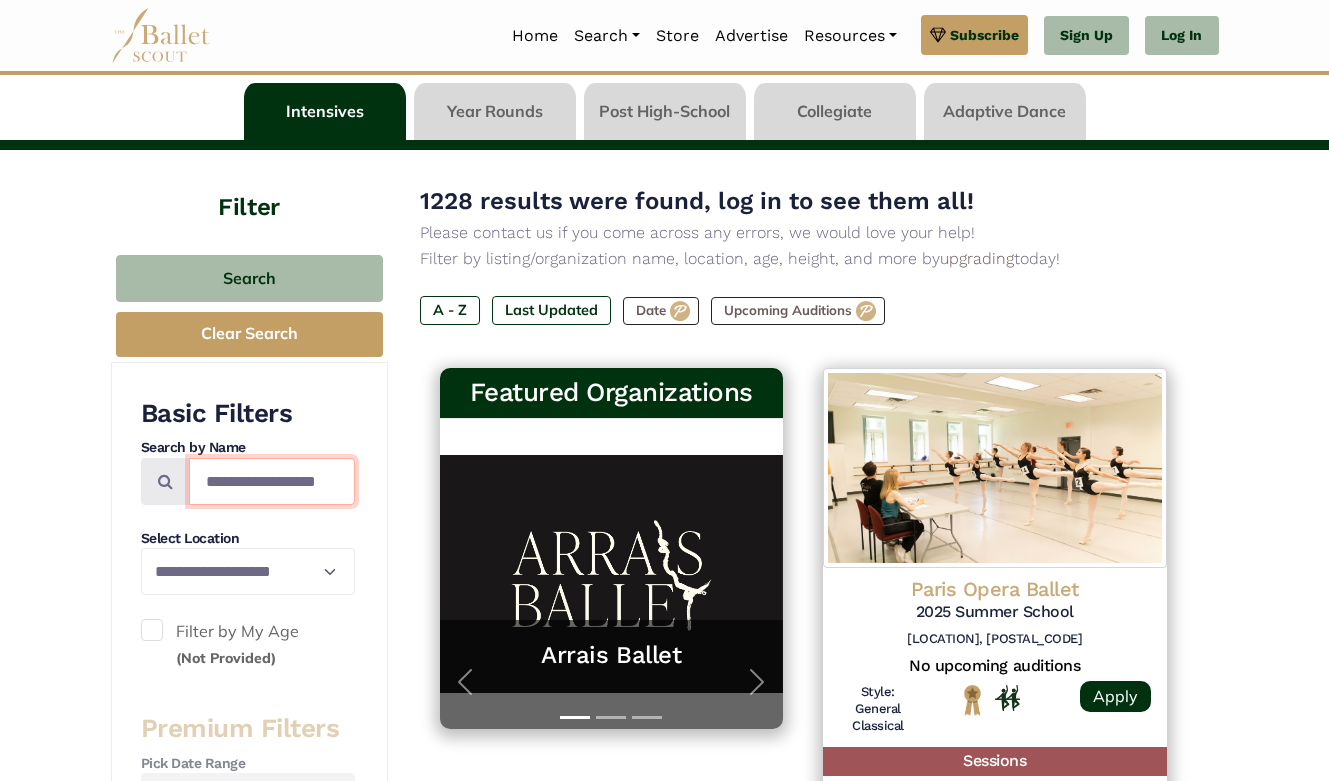 click at bounding box center (272, 481) 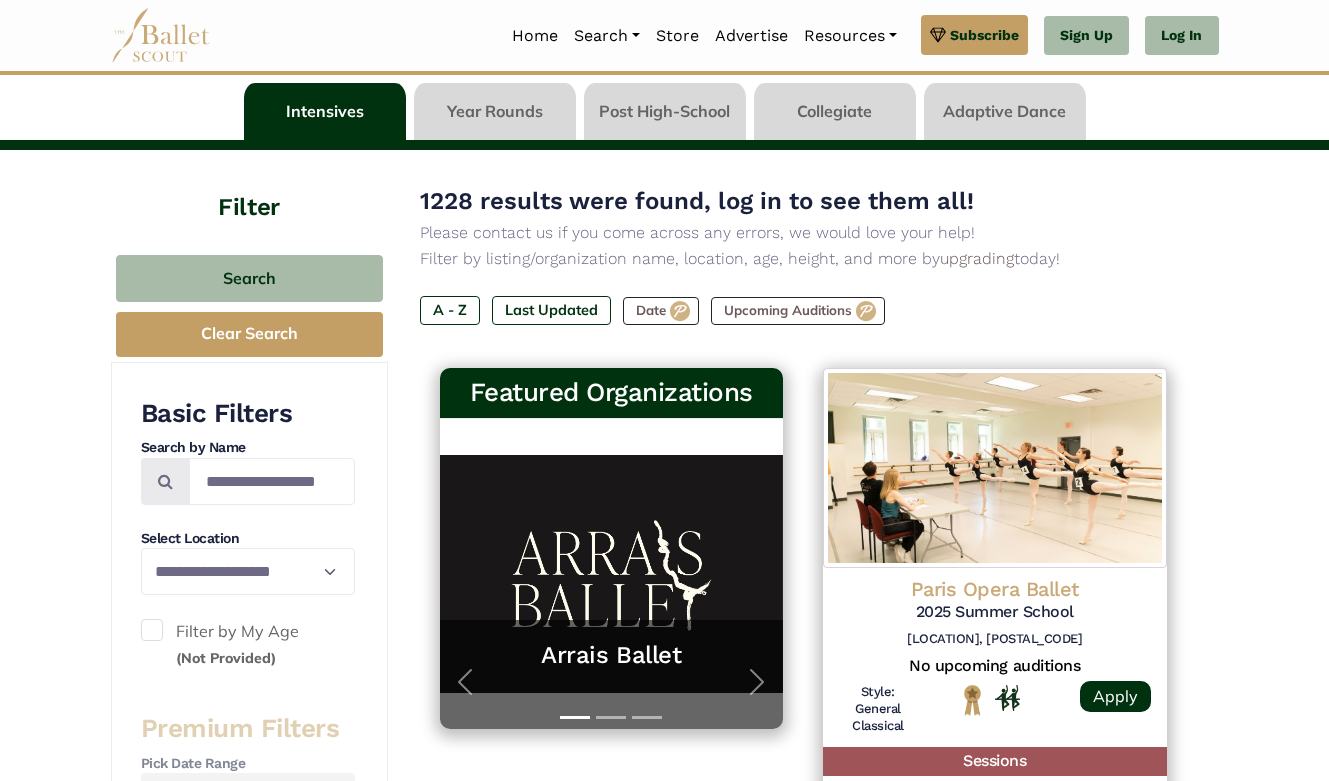 click on "1228  results were found, log in to see them all!
Please contact us if you come across any errors, we would love your help!
Filter by listing/organization name, location, age, height, and more by  upgrading
today!
A - Z
Last Updated
Date" at bounding box center (803, 1753) 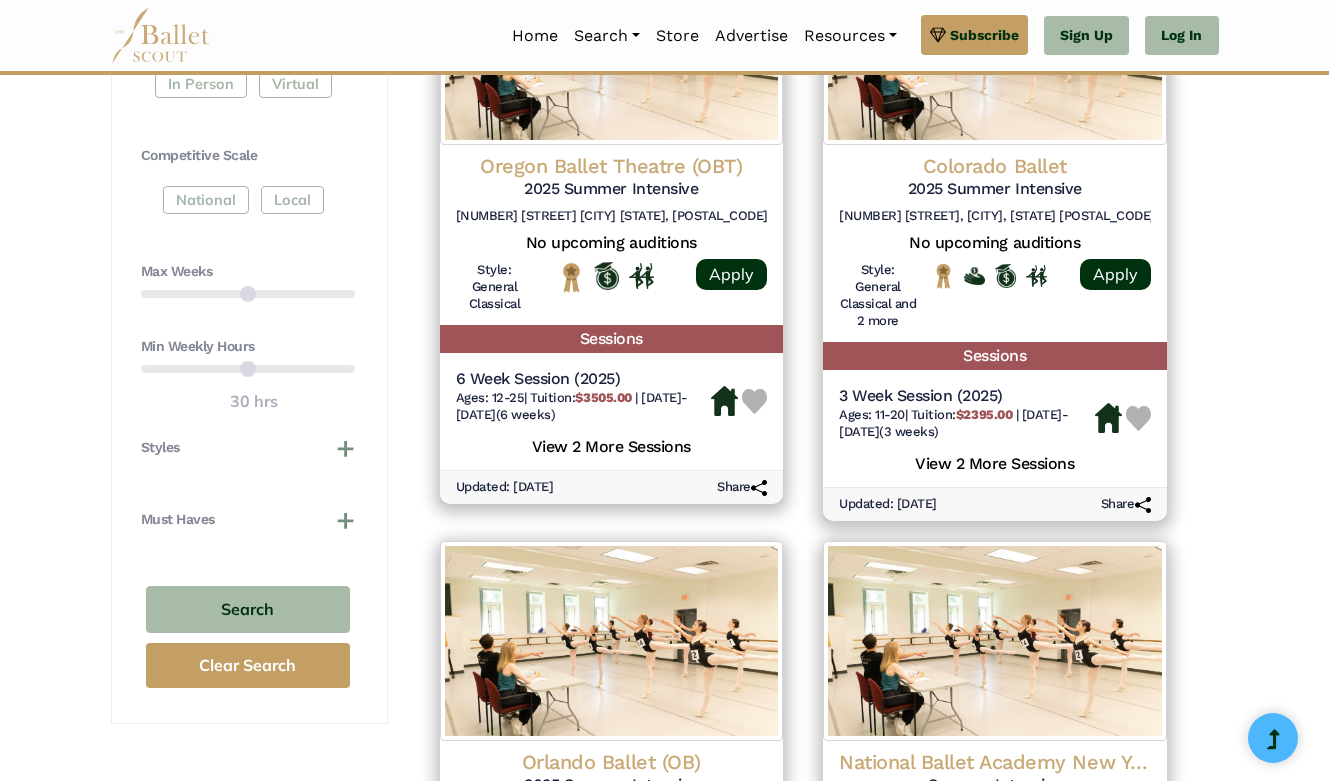 scroll, scrollTop: 1044, scrollLeft: 1, axis: both 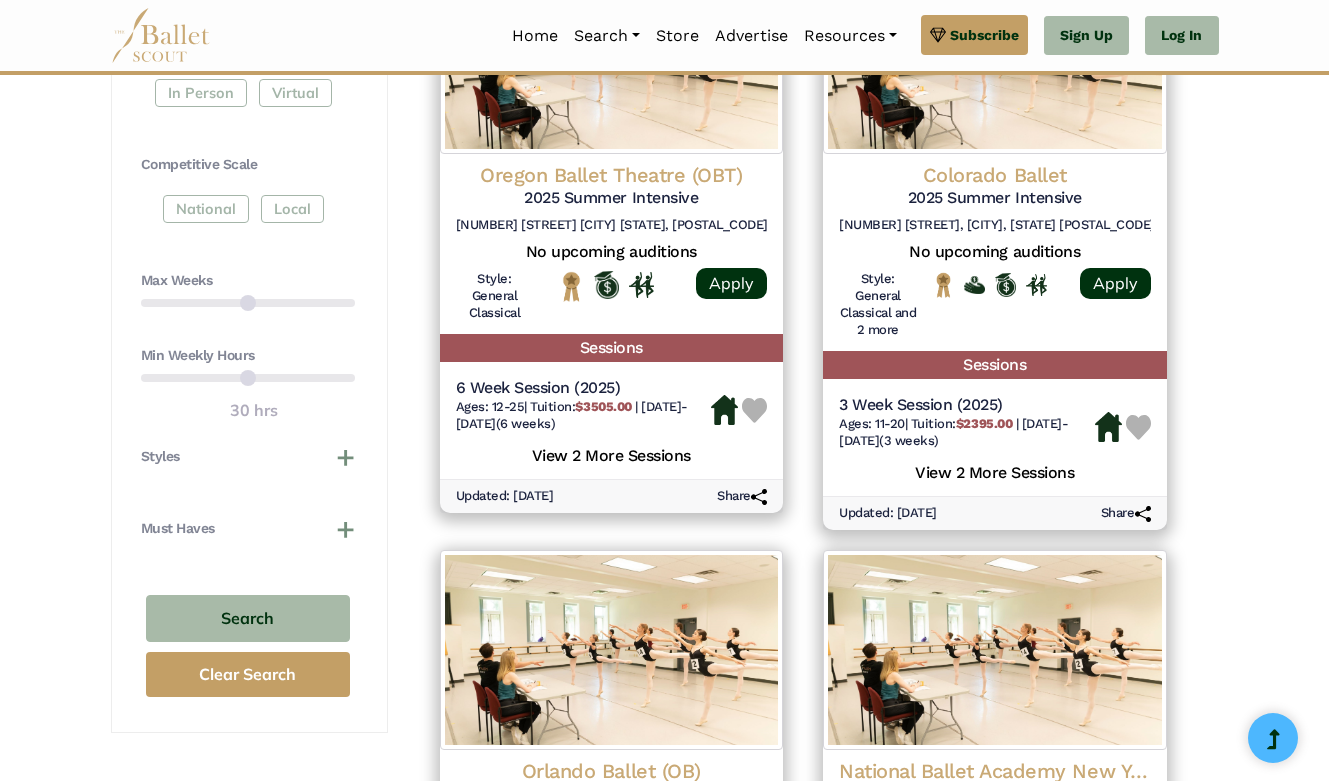 drag, startPoint x: 341, startPoint y: 288, endPoint x: 172, endPoint y: 283, distance: 169.07394 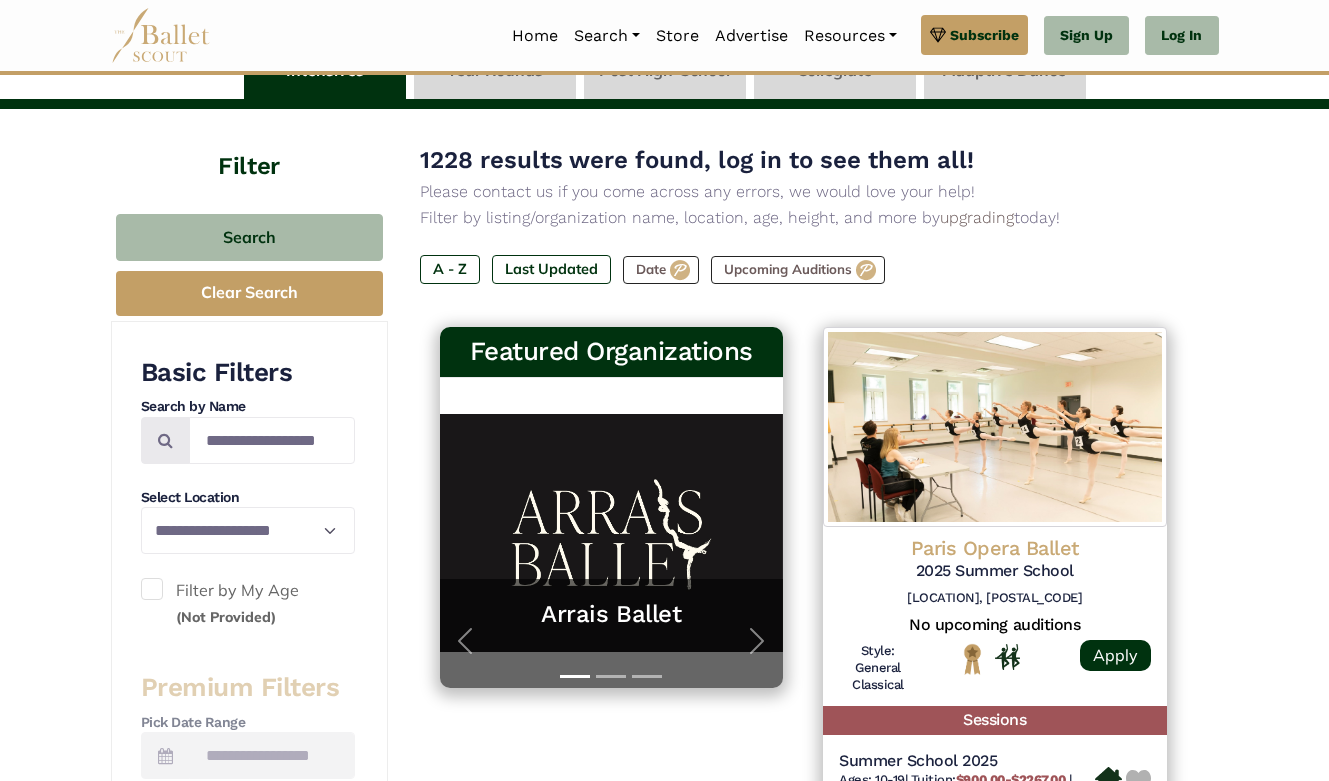 scroll, scrollTop: 133, scrollLeft: 0, axis: vertical 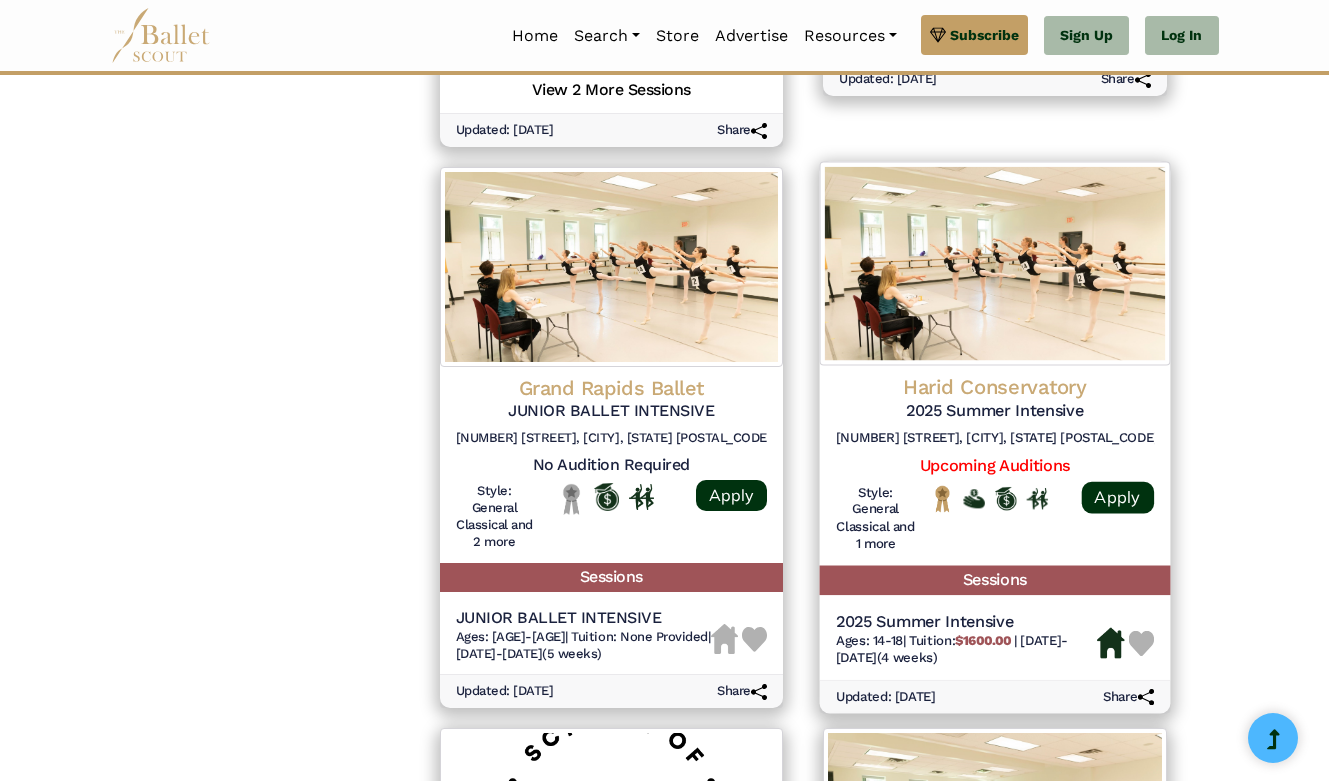 click at bounding box center [995, 263] 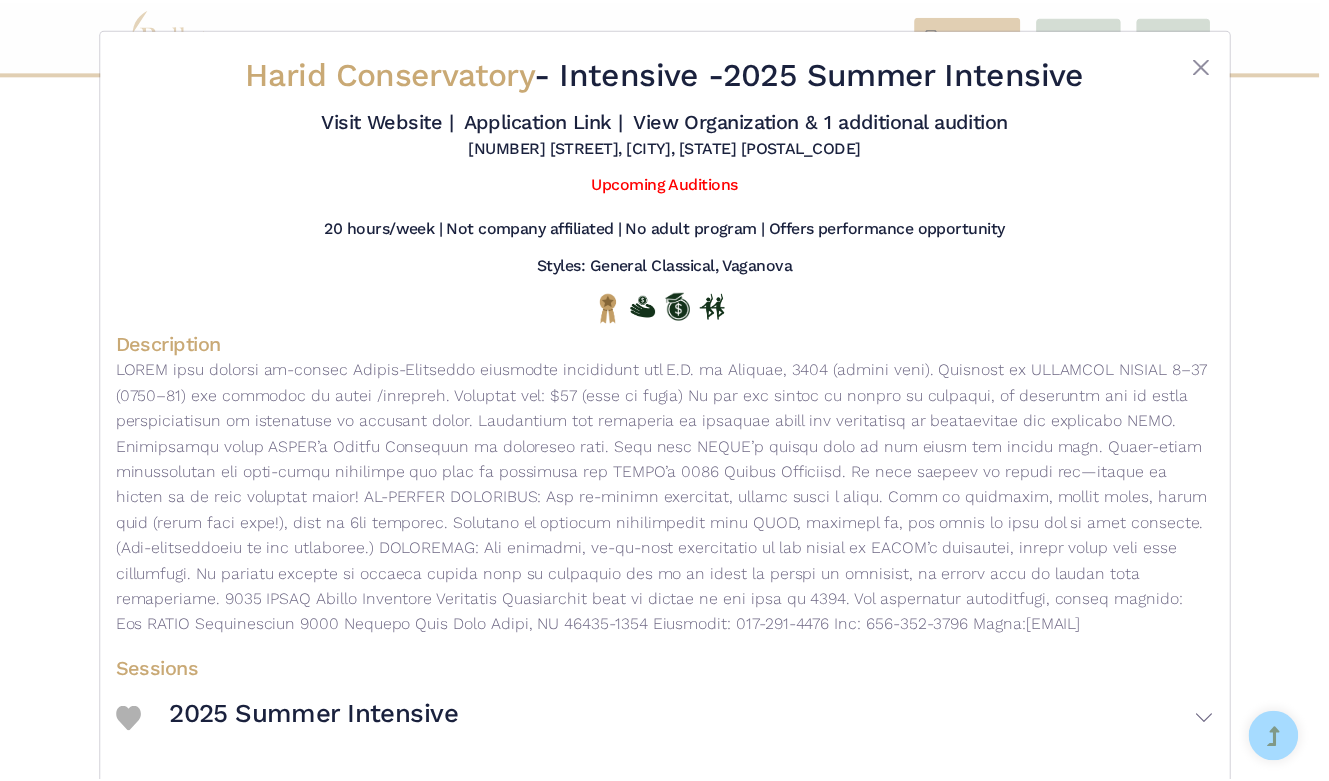 scroll, scrollTop: 0, scrollLeft: 0, axis: both 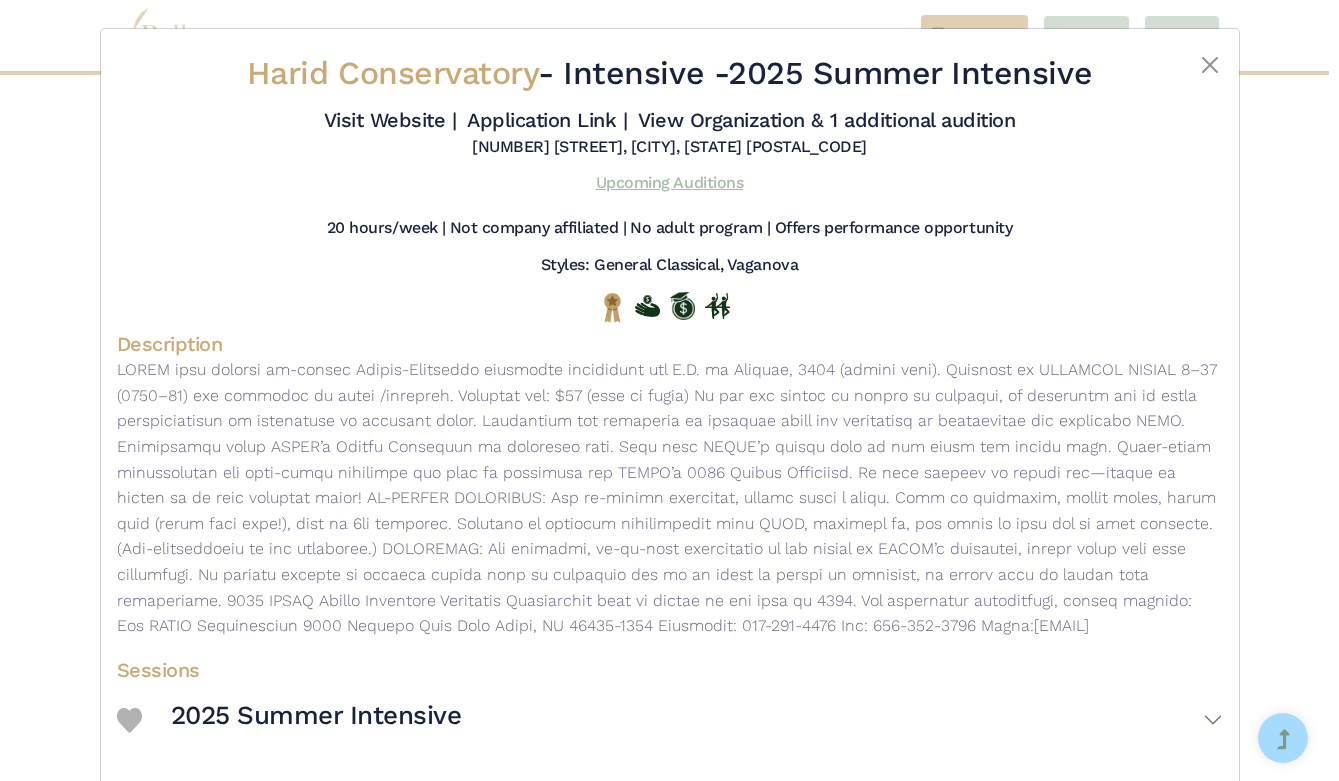 click on "Upcoming Auditions" at bounding box center (669, 182) 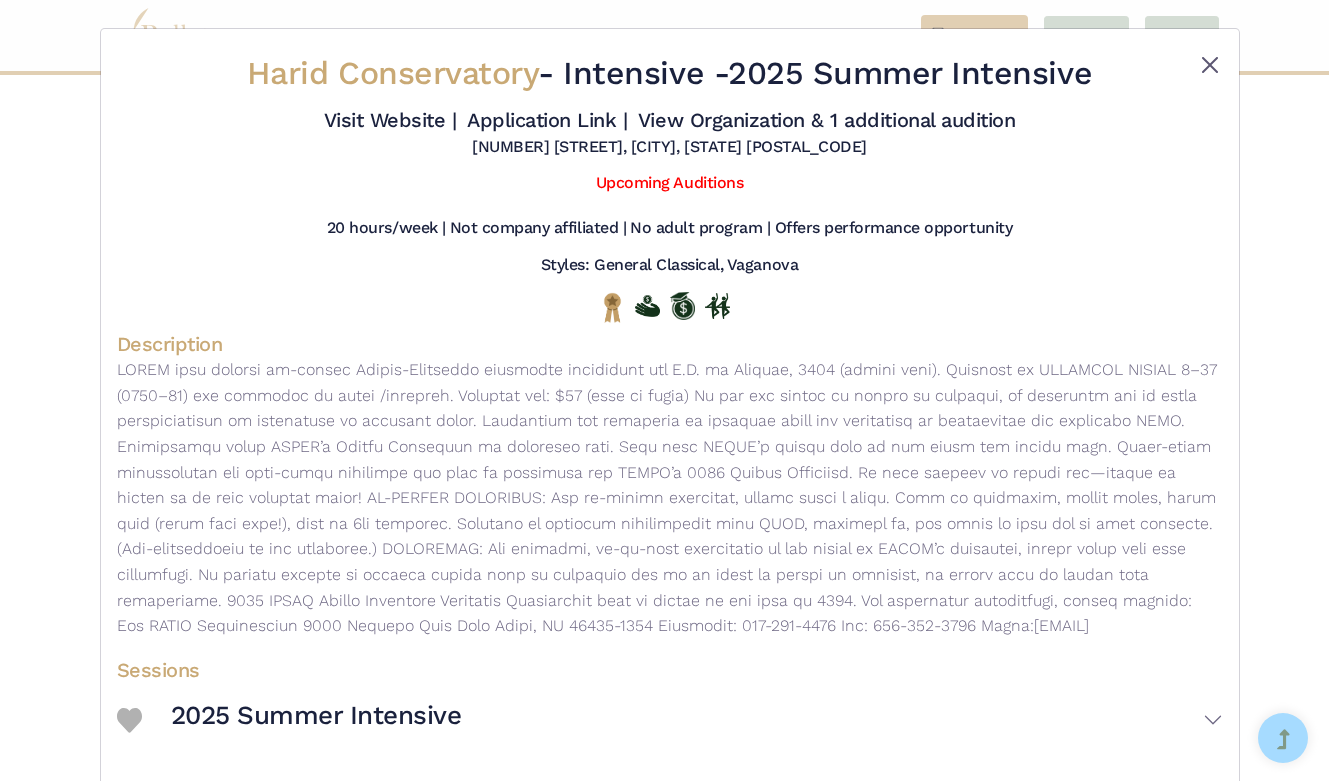 click at bounding box center [1210, 65] 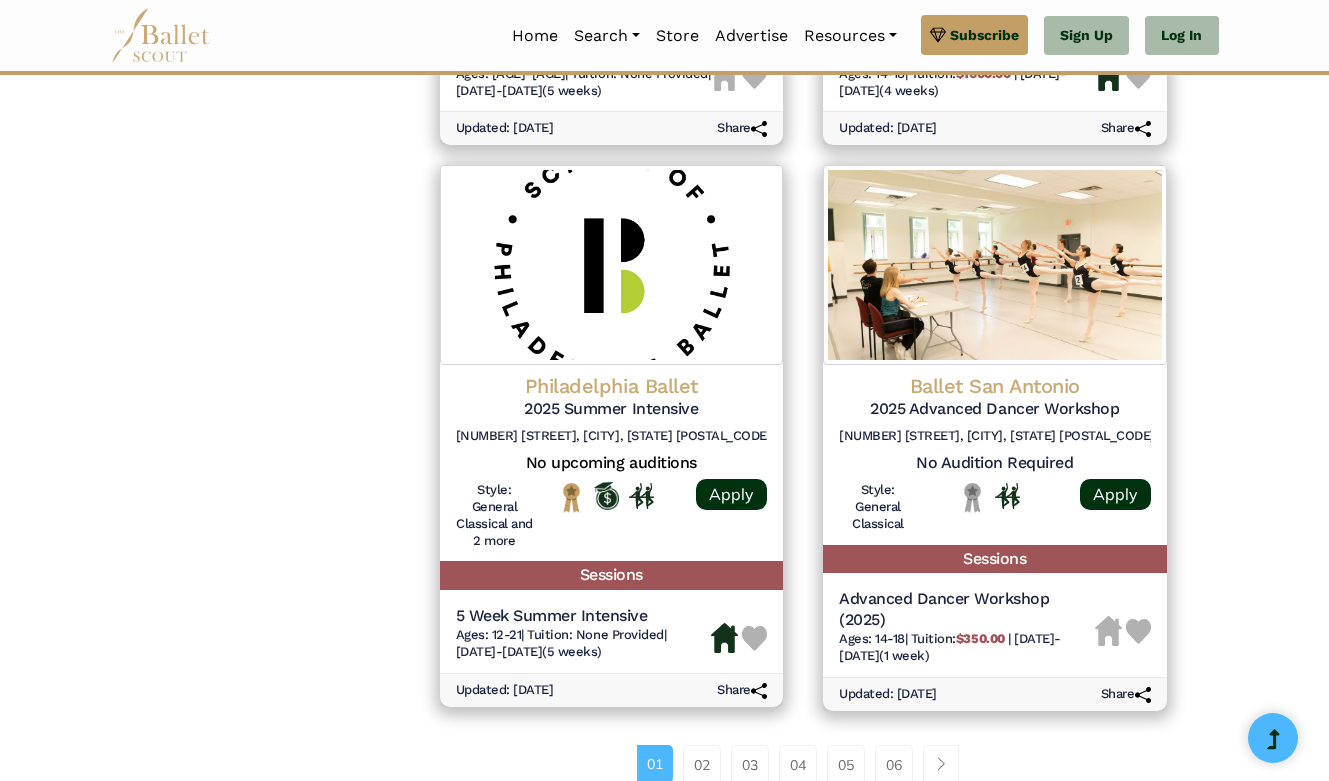 scroll, scrollTop: 2586, scrollLeft: 0, axis: vertical 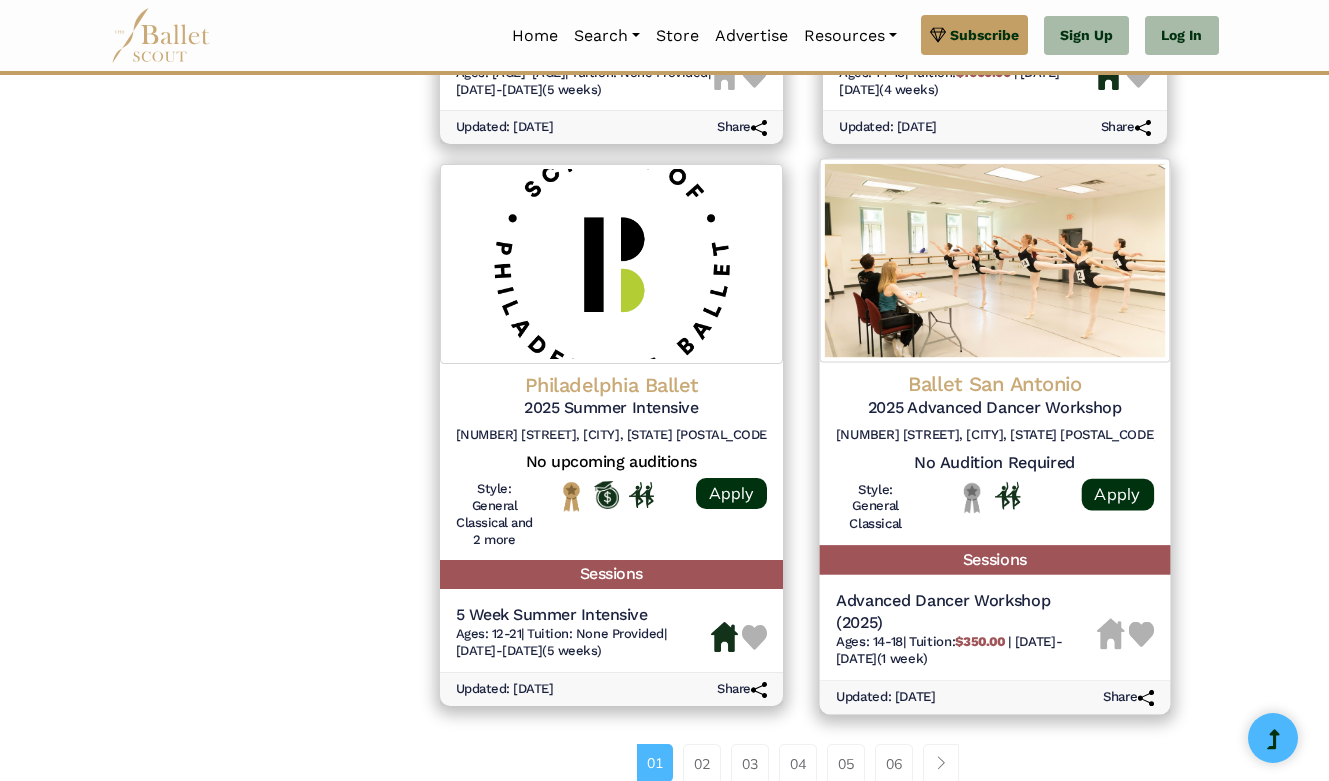 click on "Ballet San Antonio" at bounding box center (995, -1911) 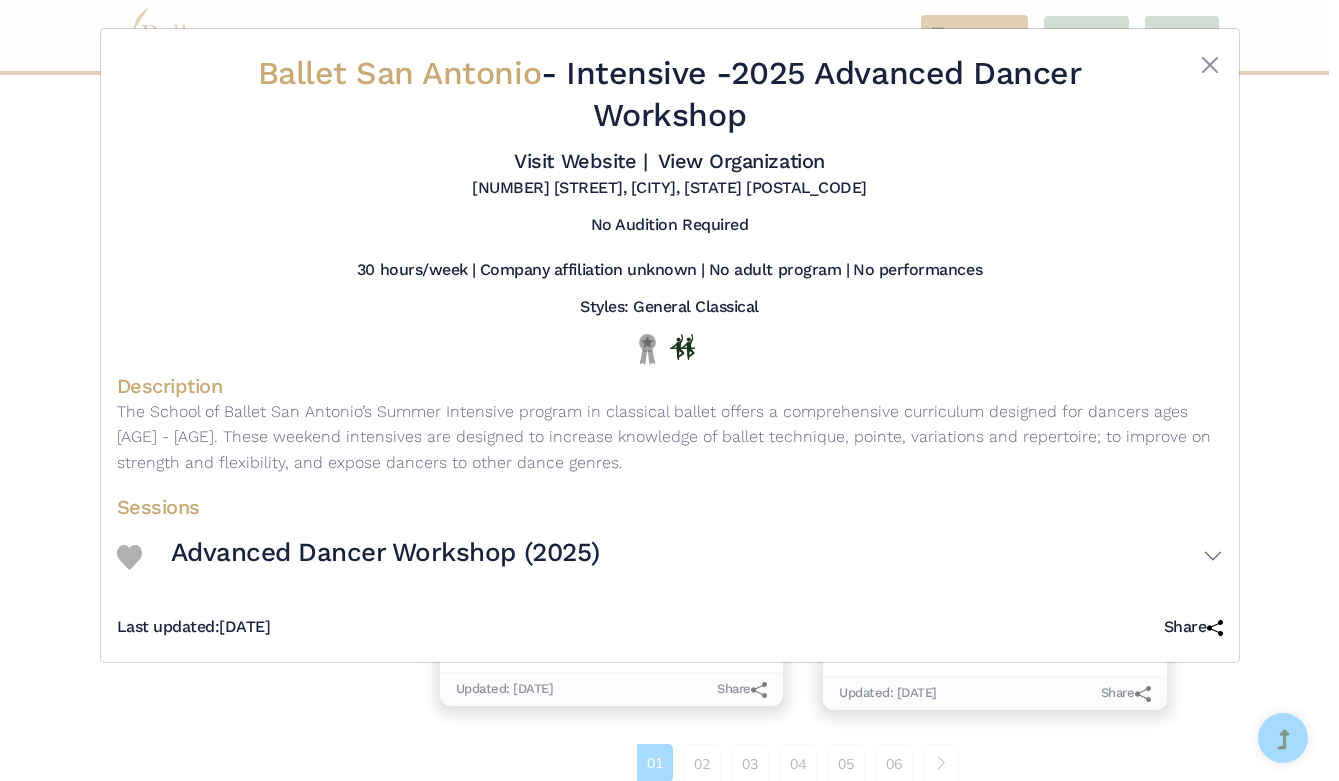 click on "Ballet San Antonio" at bounding box center (399, 73) 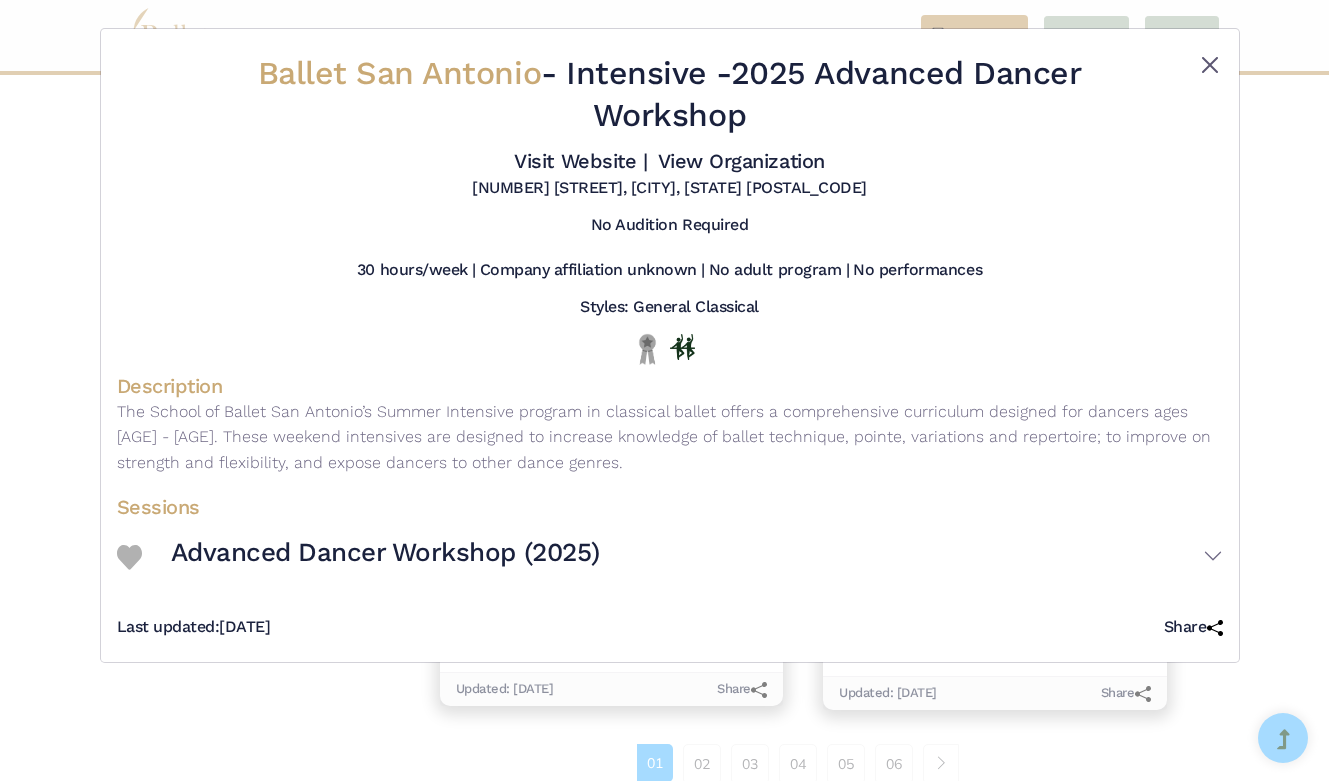 click at bounding box center [1210, 65] 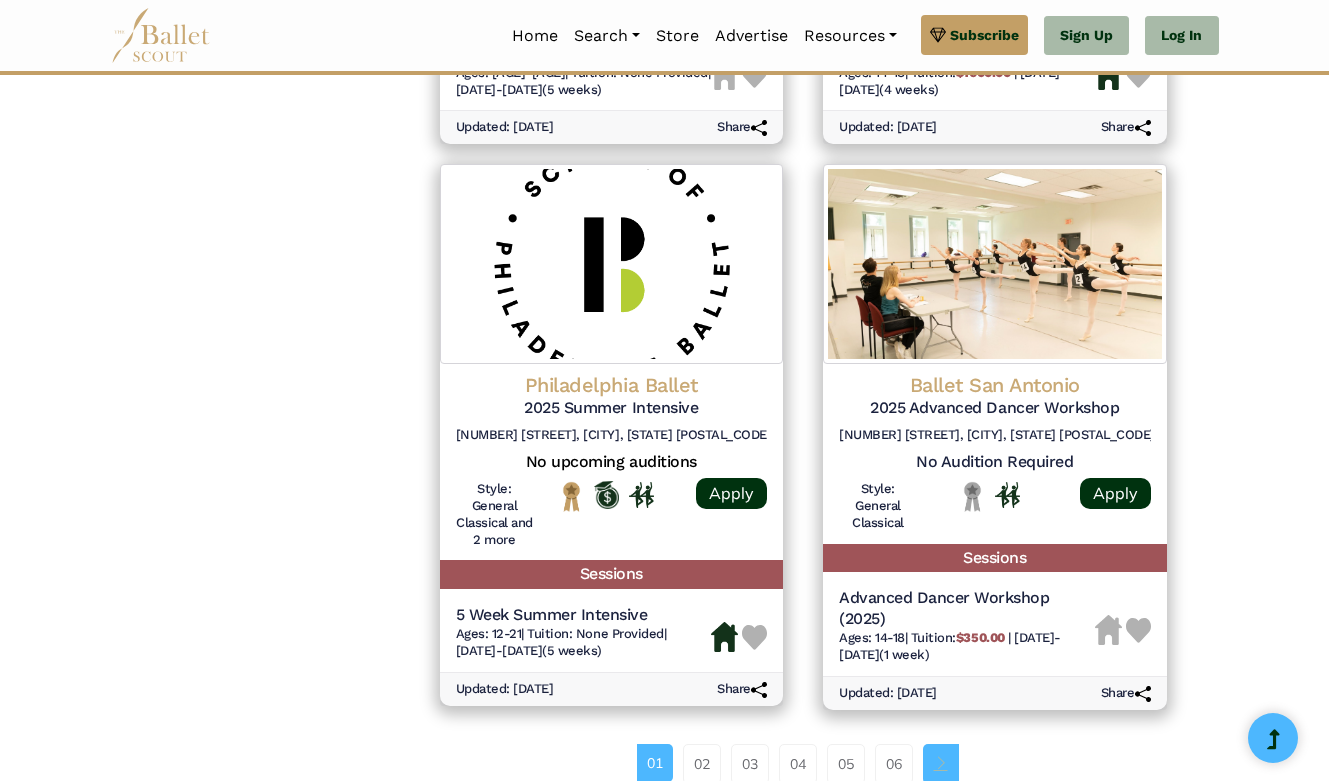 click at bounding box center [941, 763] 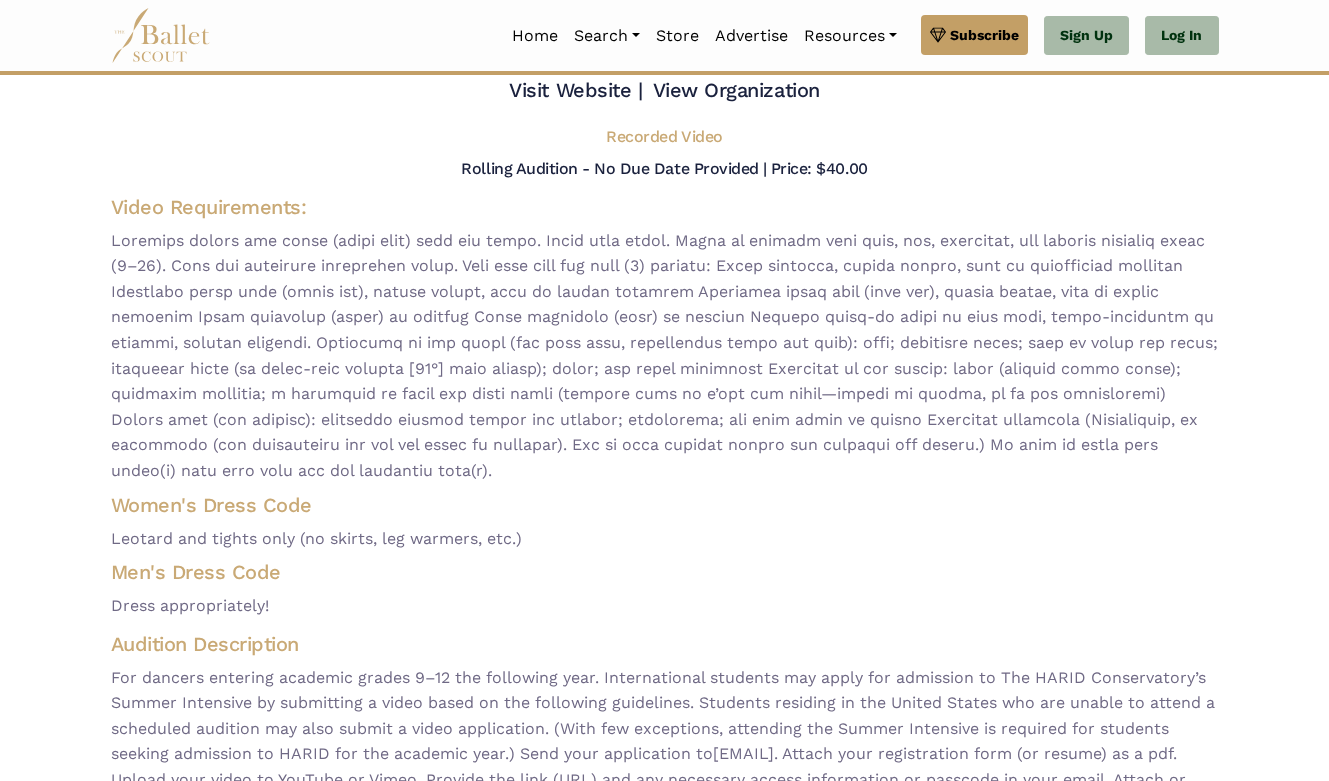 scroll, scrollTop: 98, scrollLeft: 0, axis: vertical 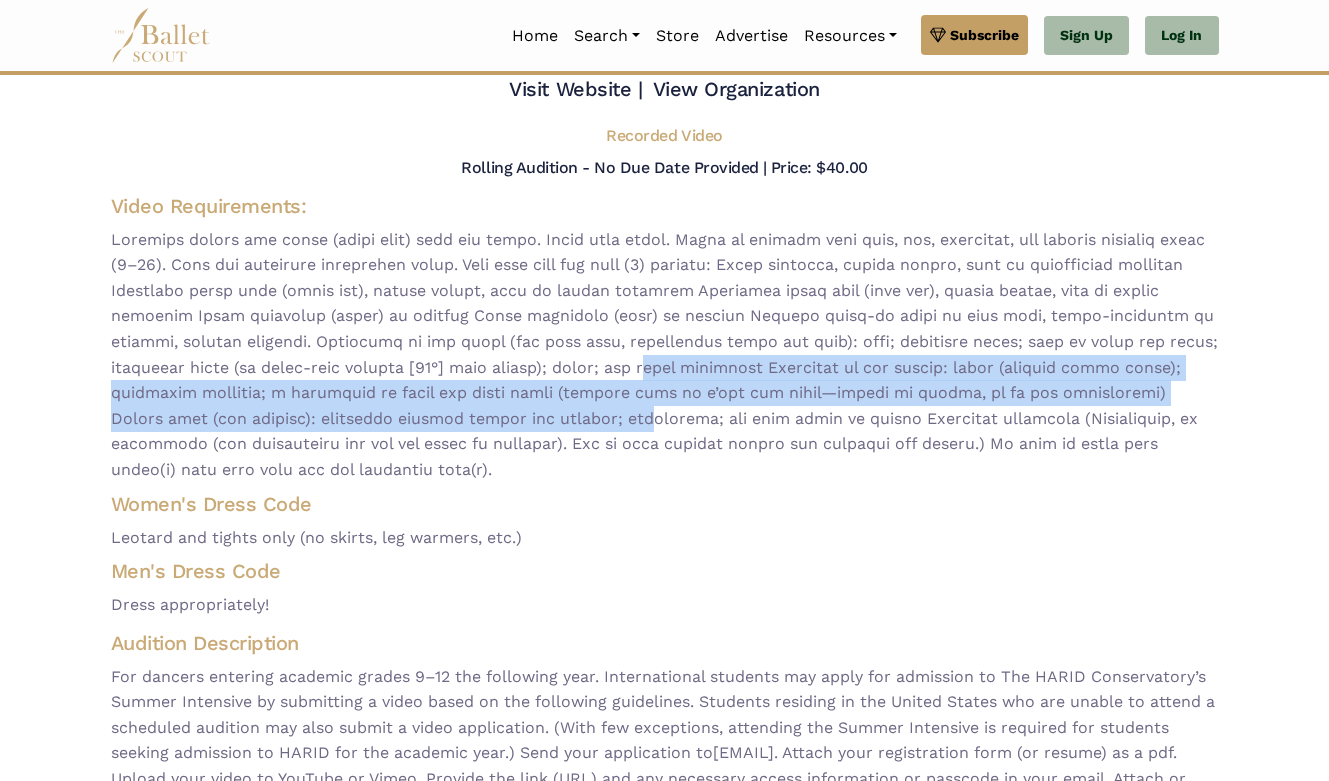 drag, startPoint x: 559, startPoint y: 428, endPoint x: 655, endPoint y: 470, distance: 104.78549 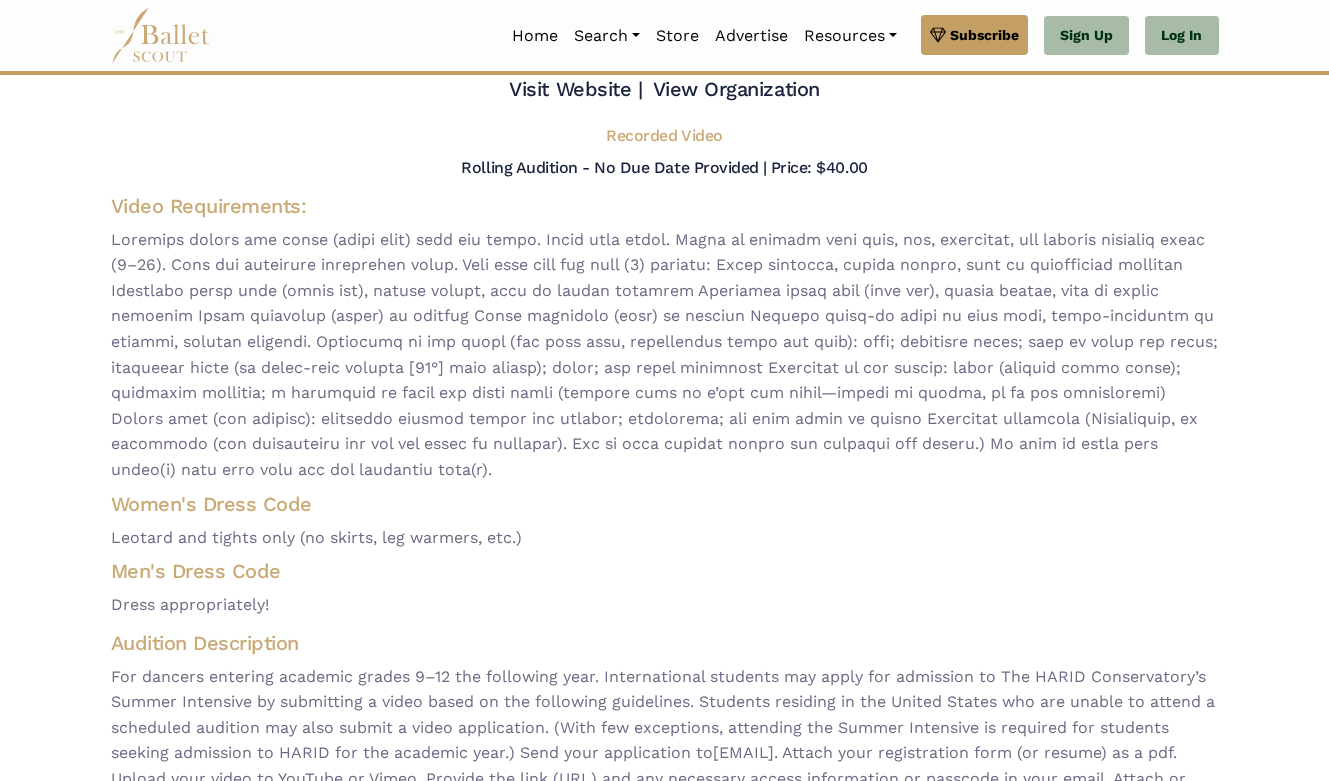 click at bounding box center [665, 355] 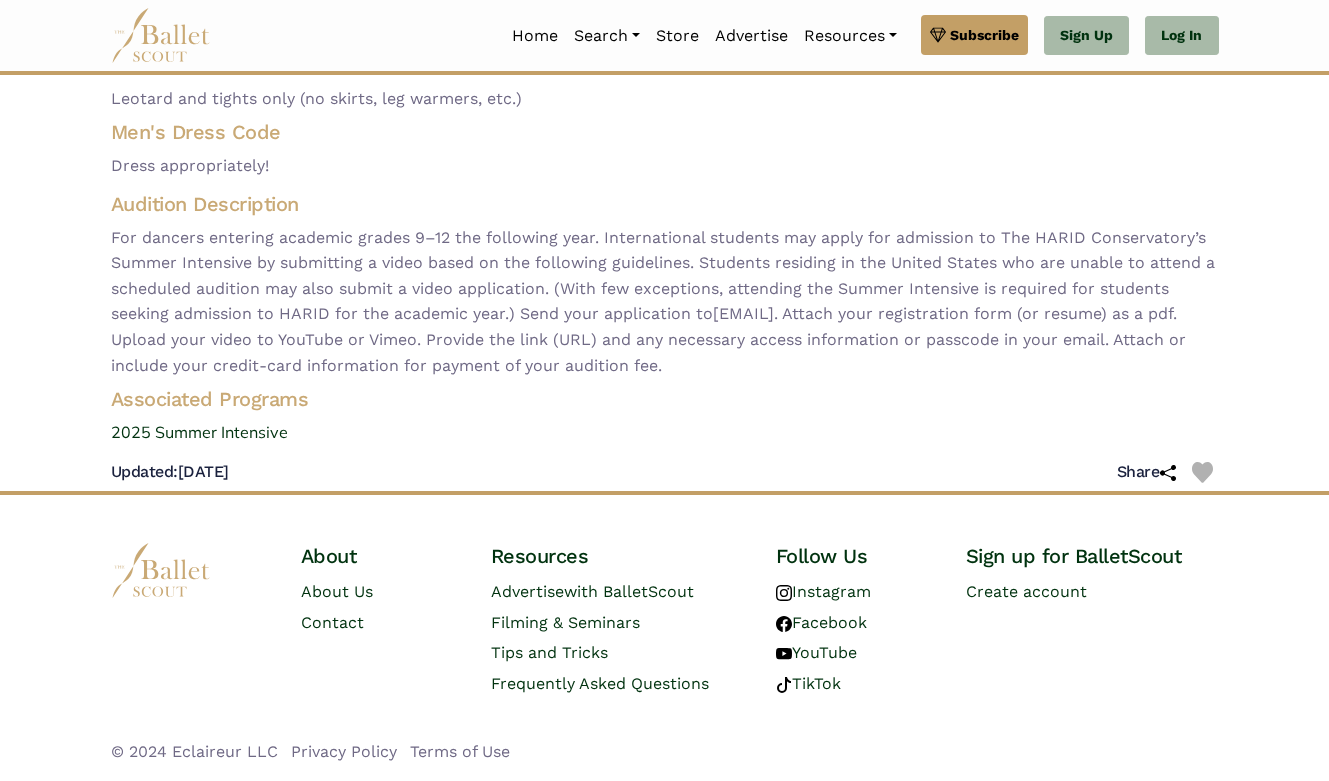scroll, scrollTop: 547, scrollLeft: 0, axis: vertical 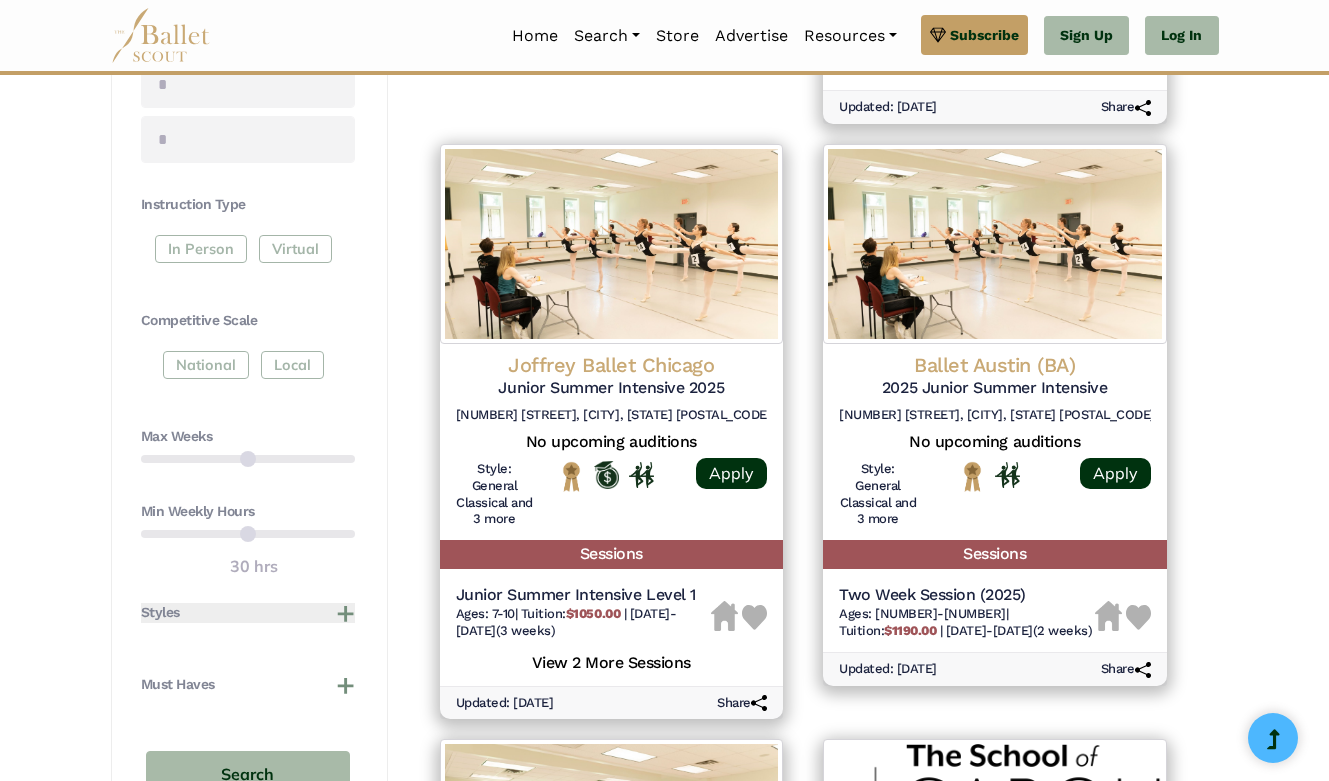 click on "Styles" at bounding box center [248, 613] 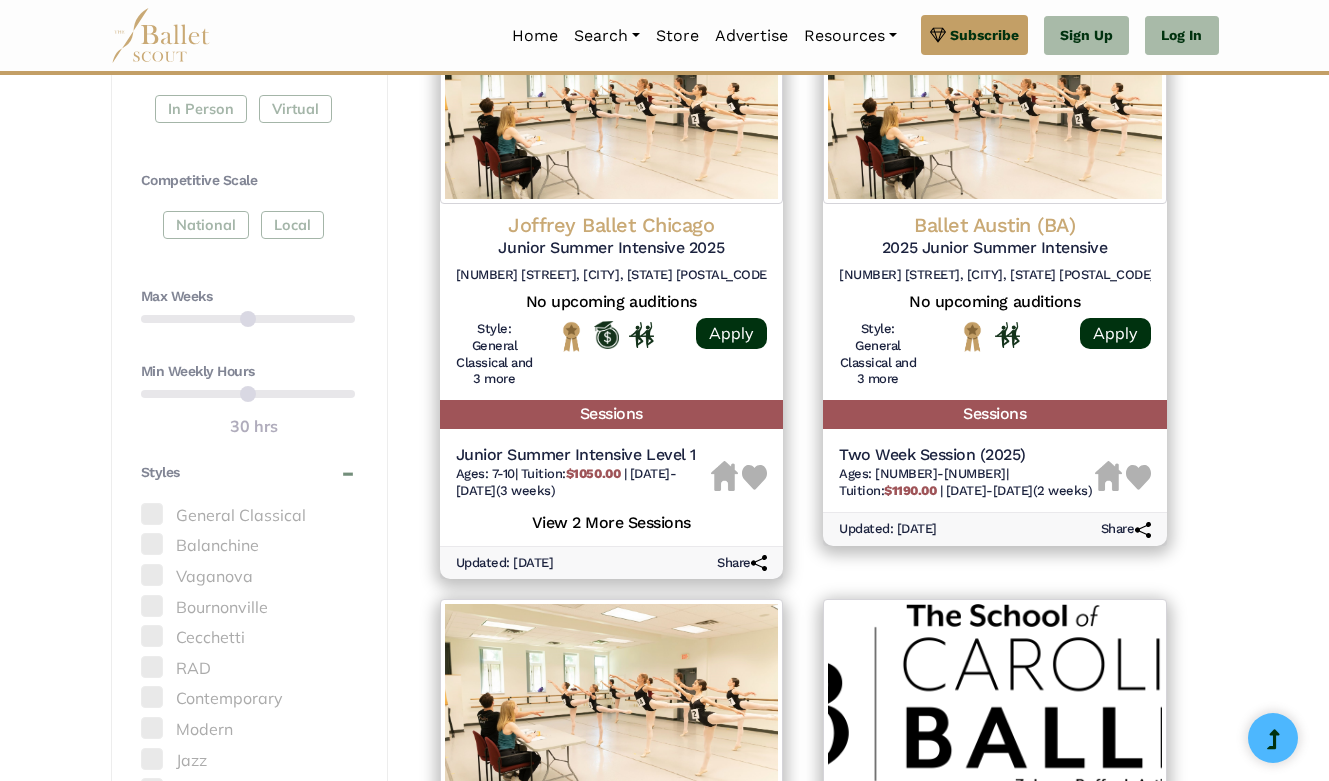 scroll, scrollTop: 1032, scrollLeft: 0, axis: vertical 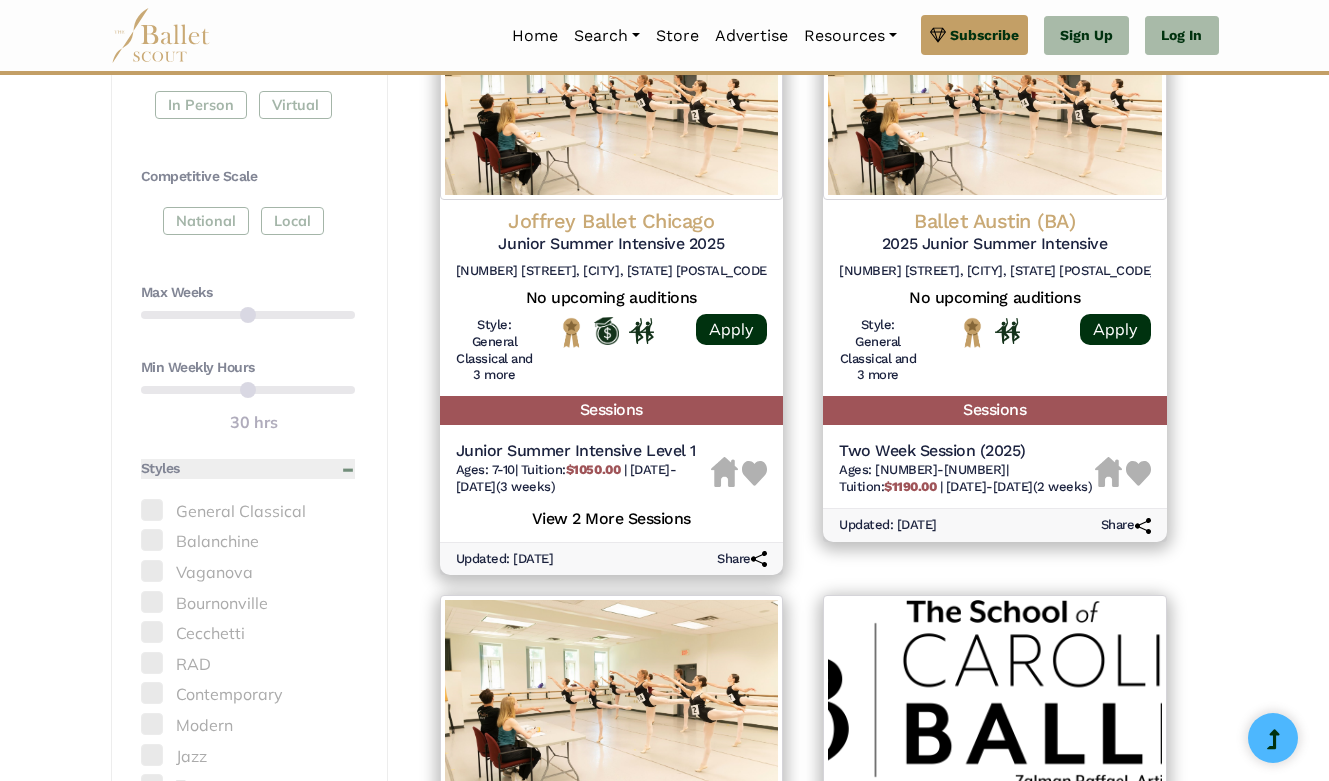 click on "Styles" at bounding box center (248, 469) 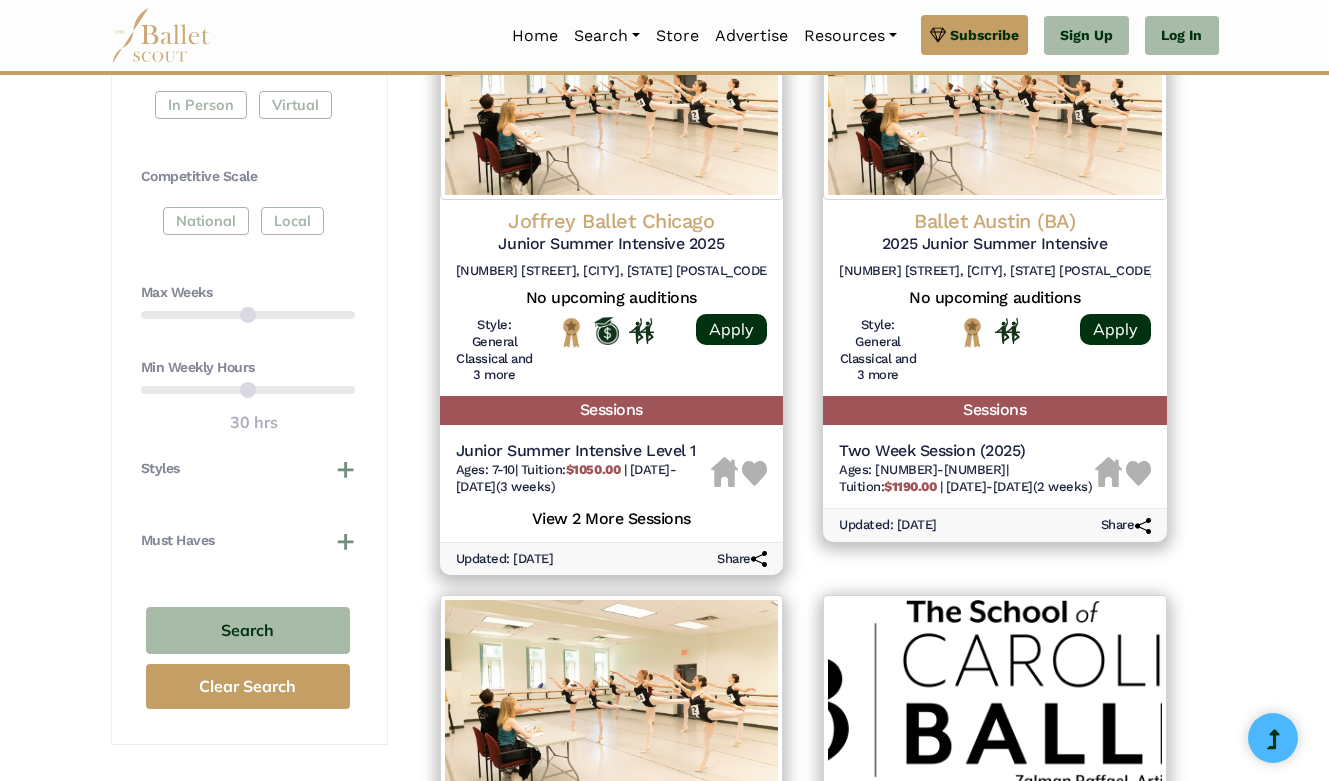 drag, startPoint x: 290, startPoint y: 380, endPoint x: 182, endPoint y: 381, distance: 108.00463 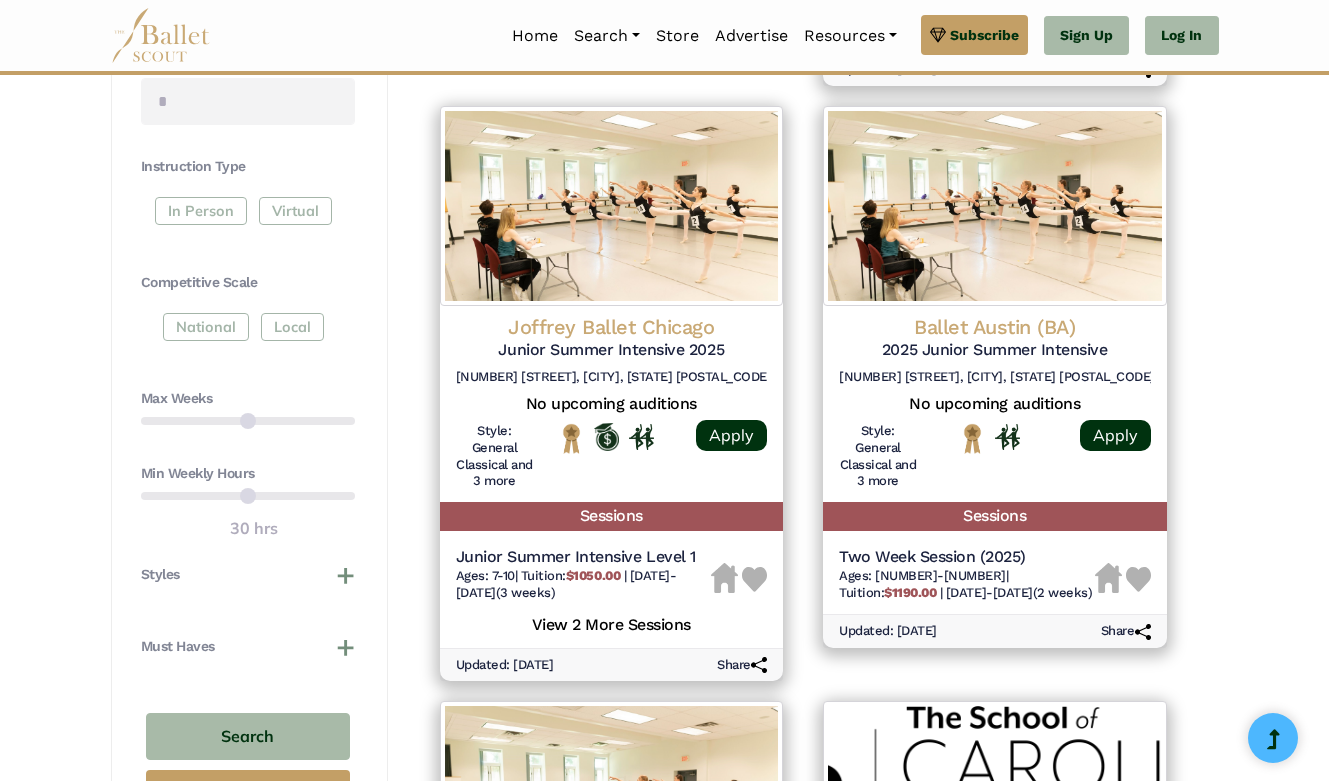 click on "Max Weeks" at bounding box center (248, 414) 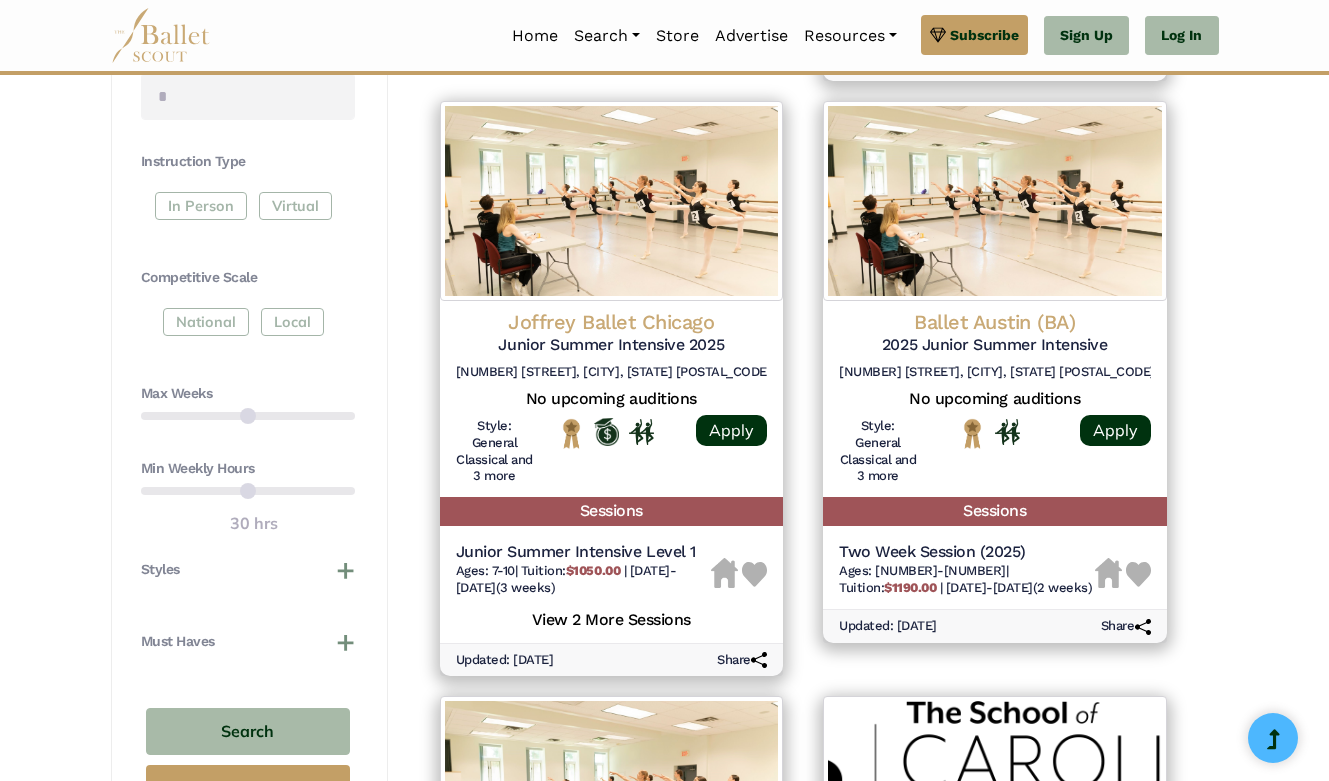 scroll, scrollTop: 923, scrollLeft: 0, axis: vertical 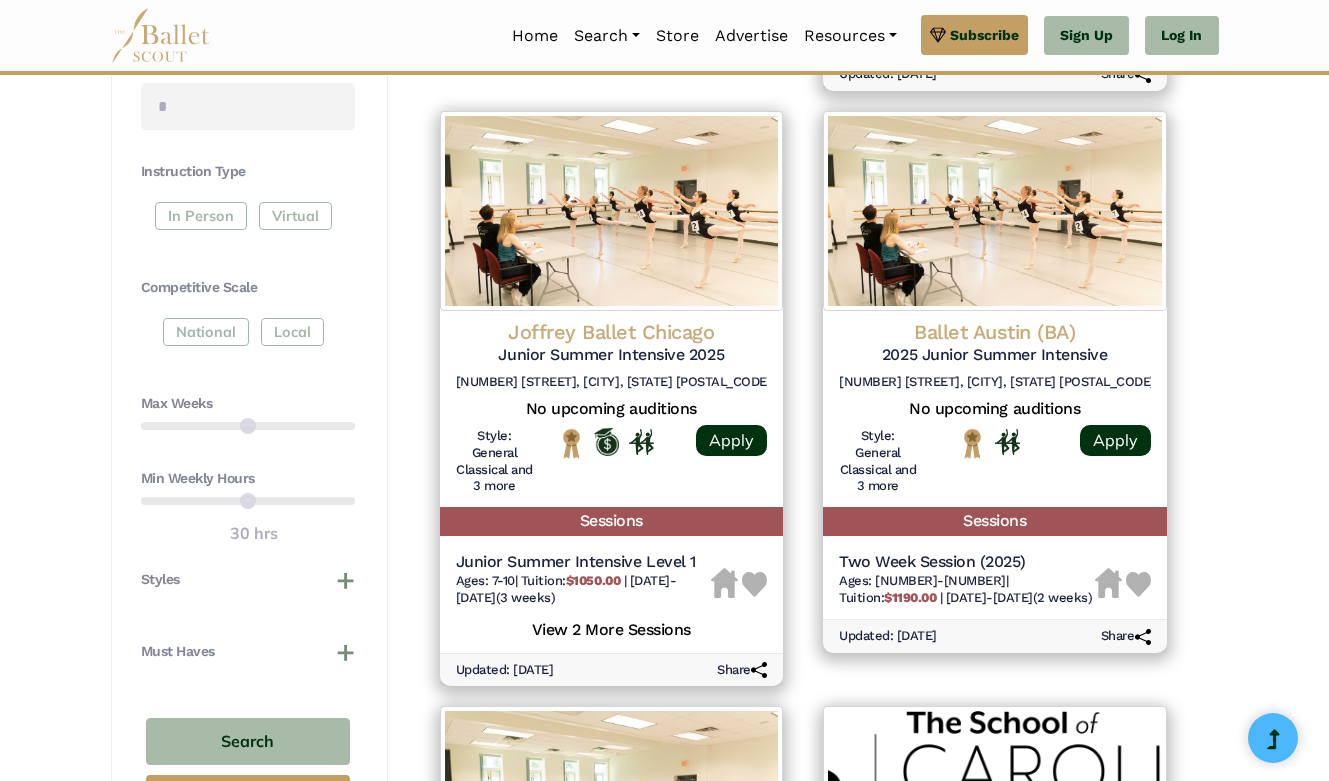 drag, startPoint x: 205, startPoint y: 406, endPoint x: 171, endPoint y: 405, distance: 34.0147 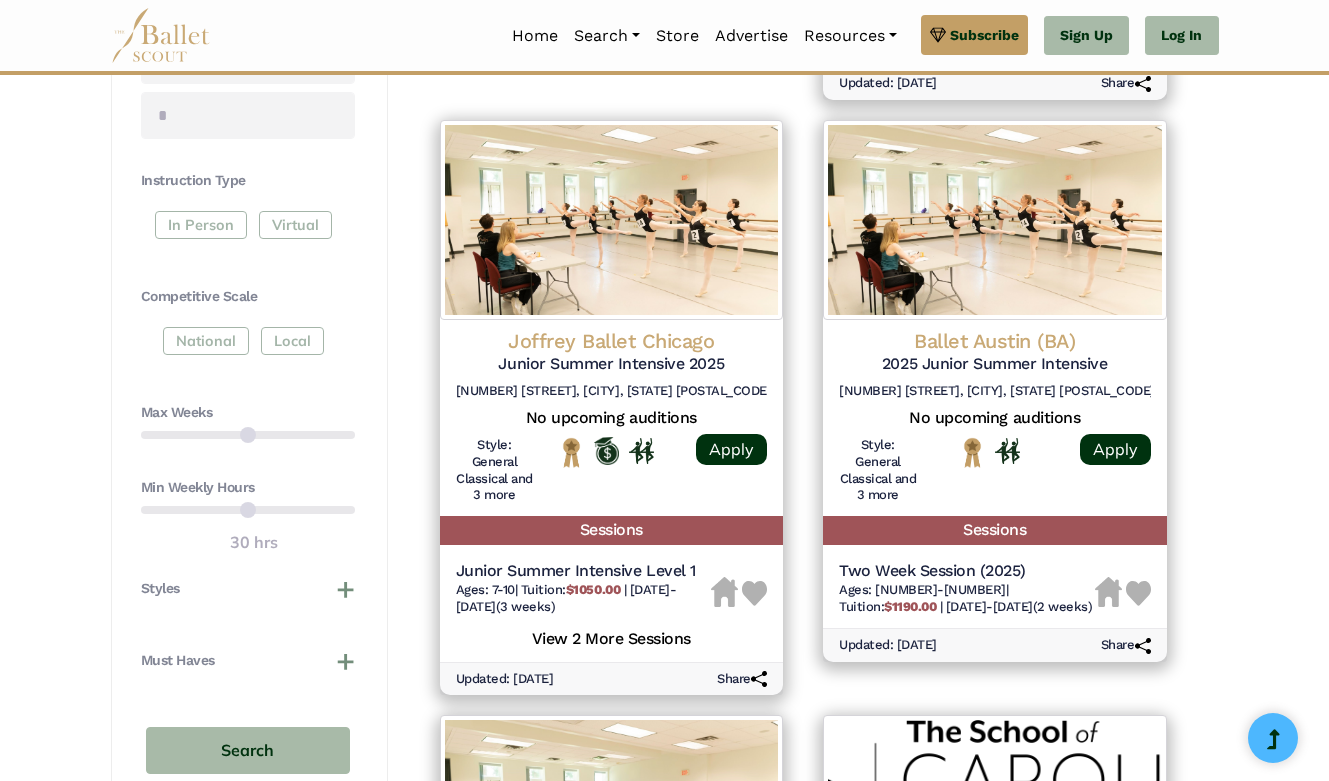 drag, startPoint x: 157, startPoint y: 403, endPoint x: 197, endPoint y: 413, distance: 41.231056 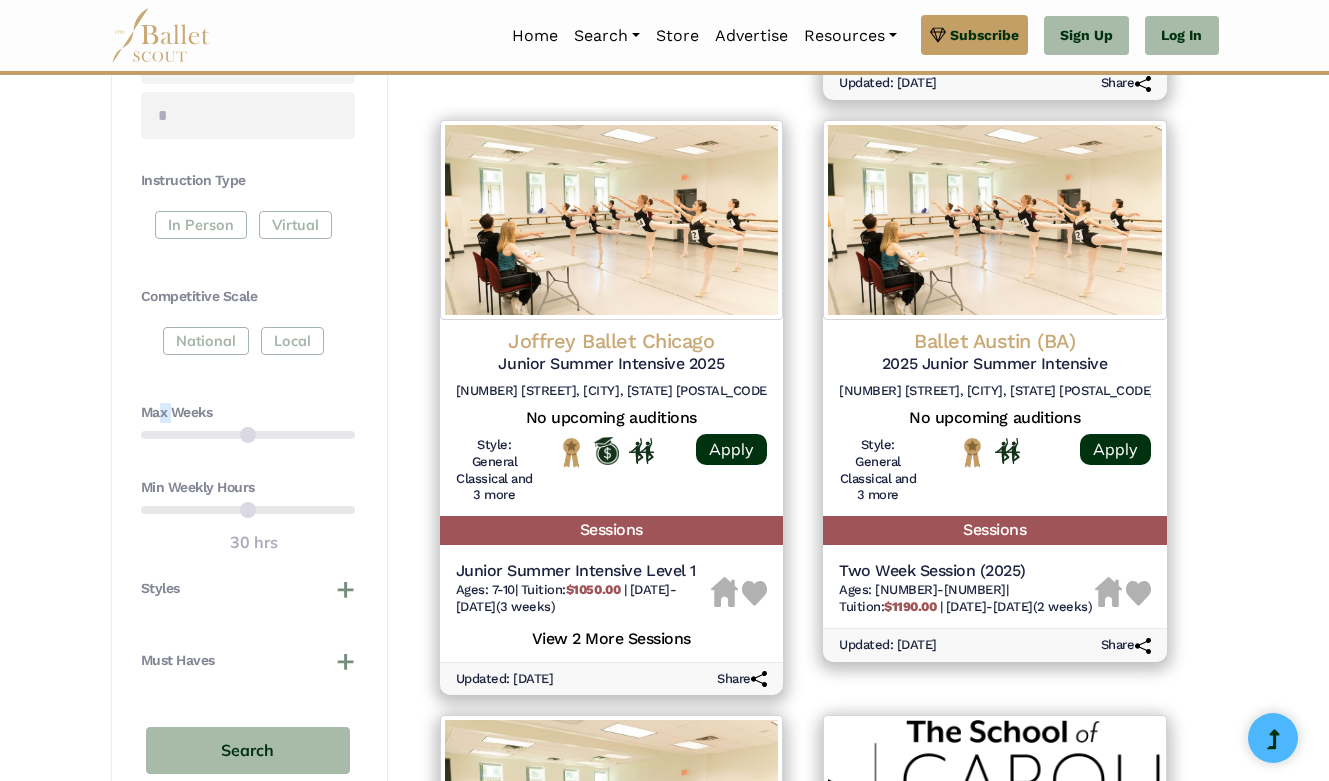 scroll, scrollTop: 912, scrollLeft: 0, axis: vertical 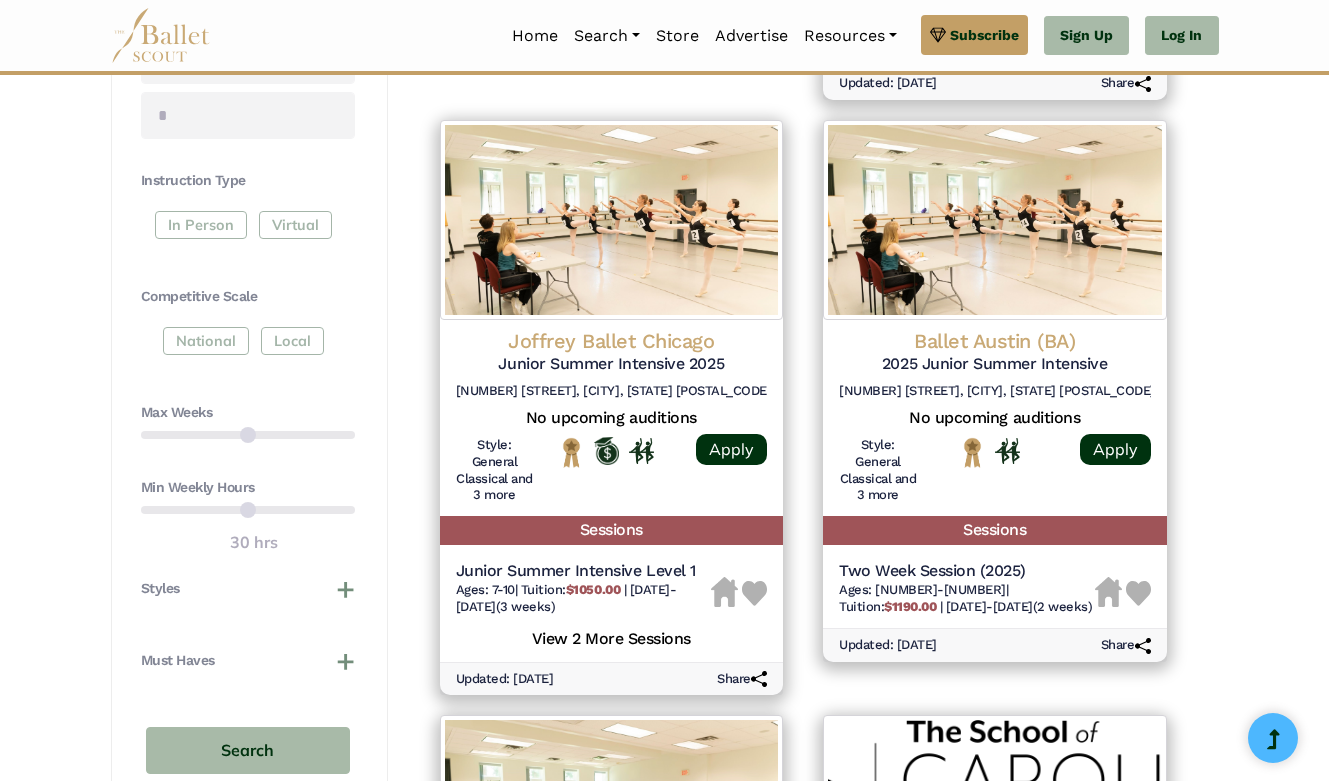 drag, startPoint x: 322, startPoint y: 423, endPoint x: 223, endPoint y: 433, distance: 99.50377 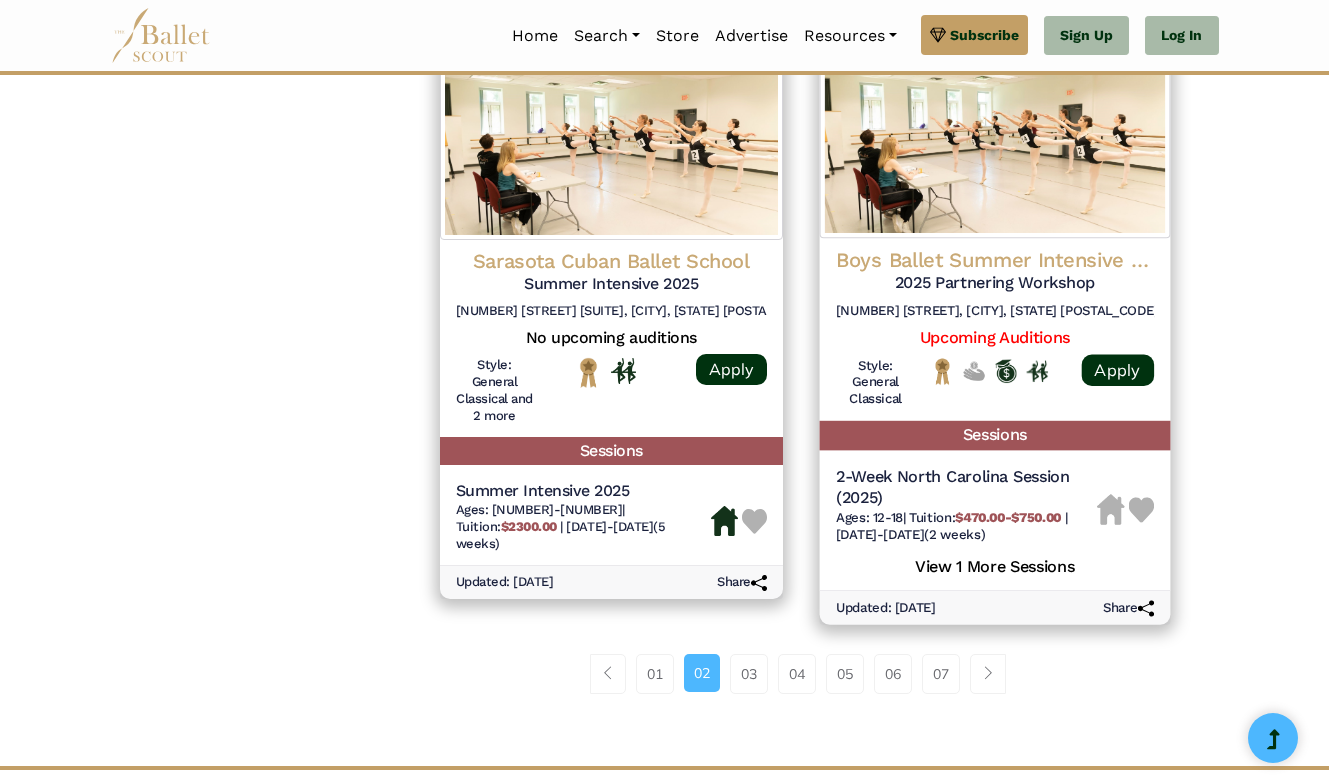 scroll, scrollTop: 2877, scrollLeft: 0, axis: vertical 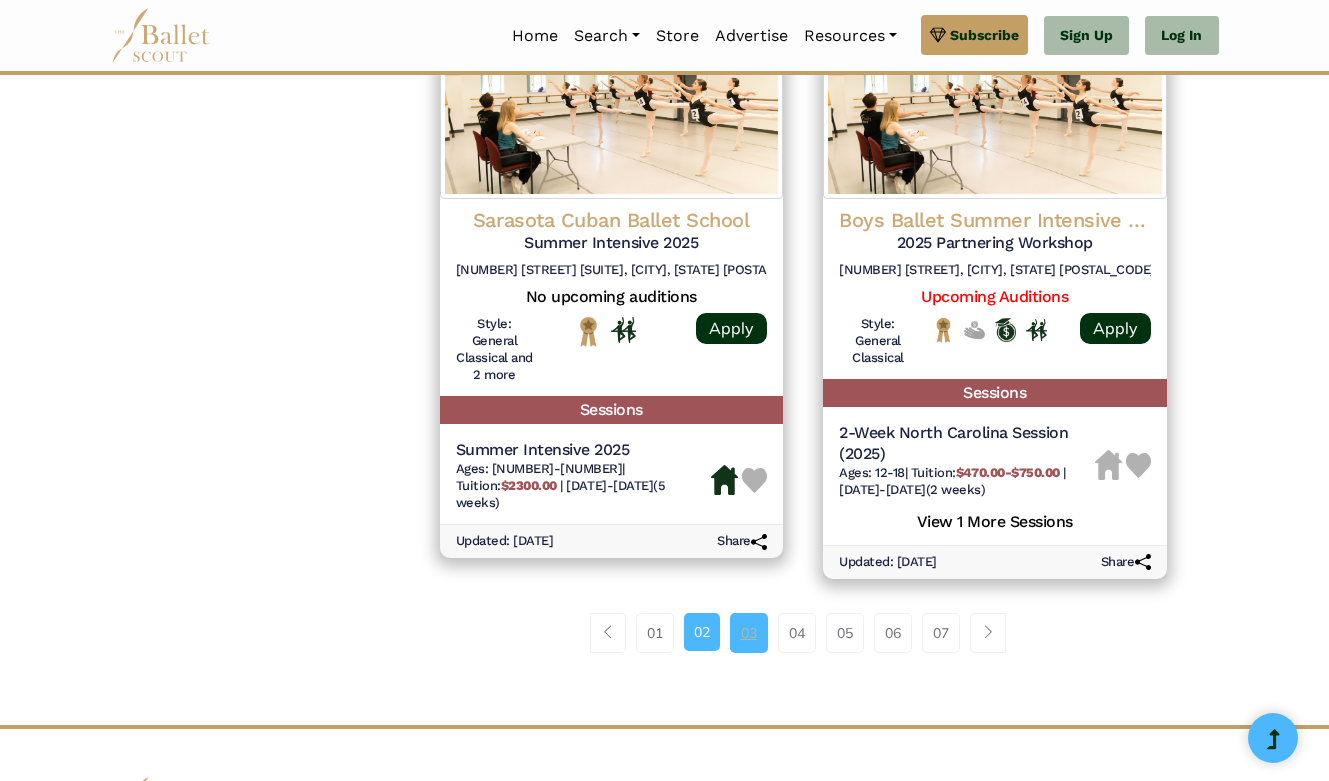 click on "03" at bounding box center (749, 633) 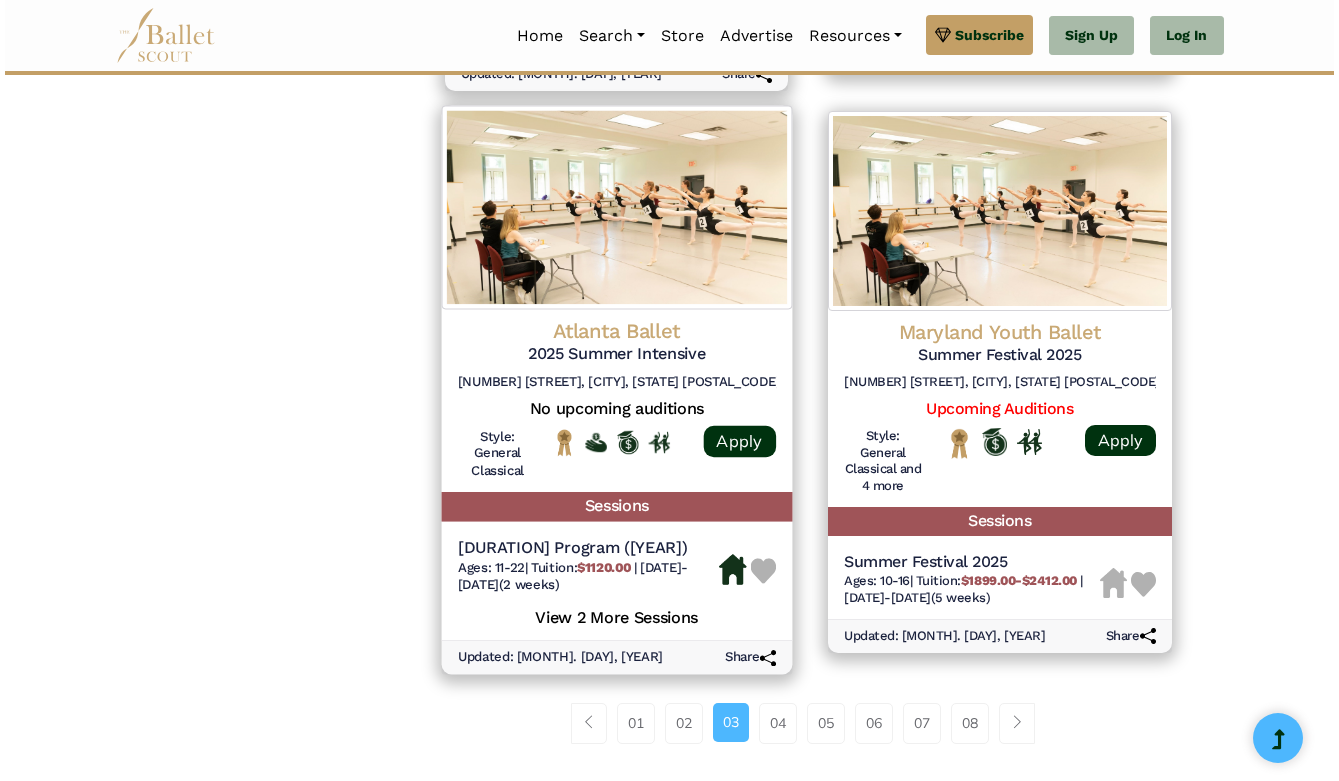scroll, scrollTop: 2666, scrollLeft: 0, axis: vertical 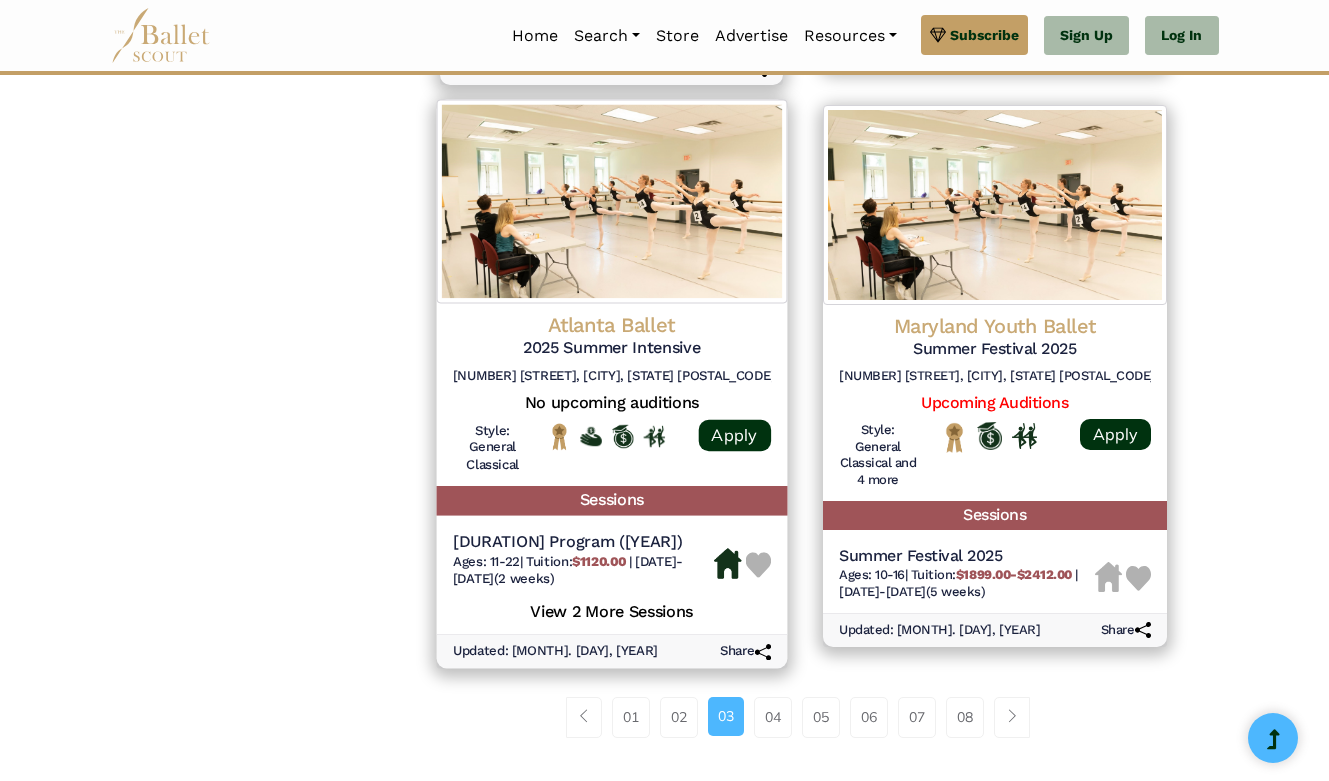 click on "Session [NUMBER] ([YEAR])
Ages:
[AGE]-[AGE]
|
Tuition:
$[PRICE]
|
[DATE]-[DATE]
([DURATION])
View
2 More Sessions" at bounding box center [611, 579] 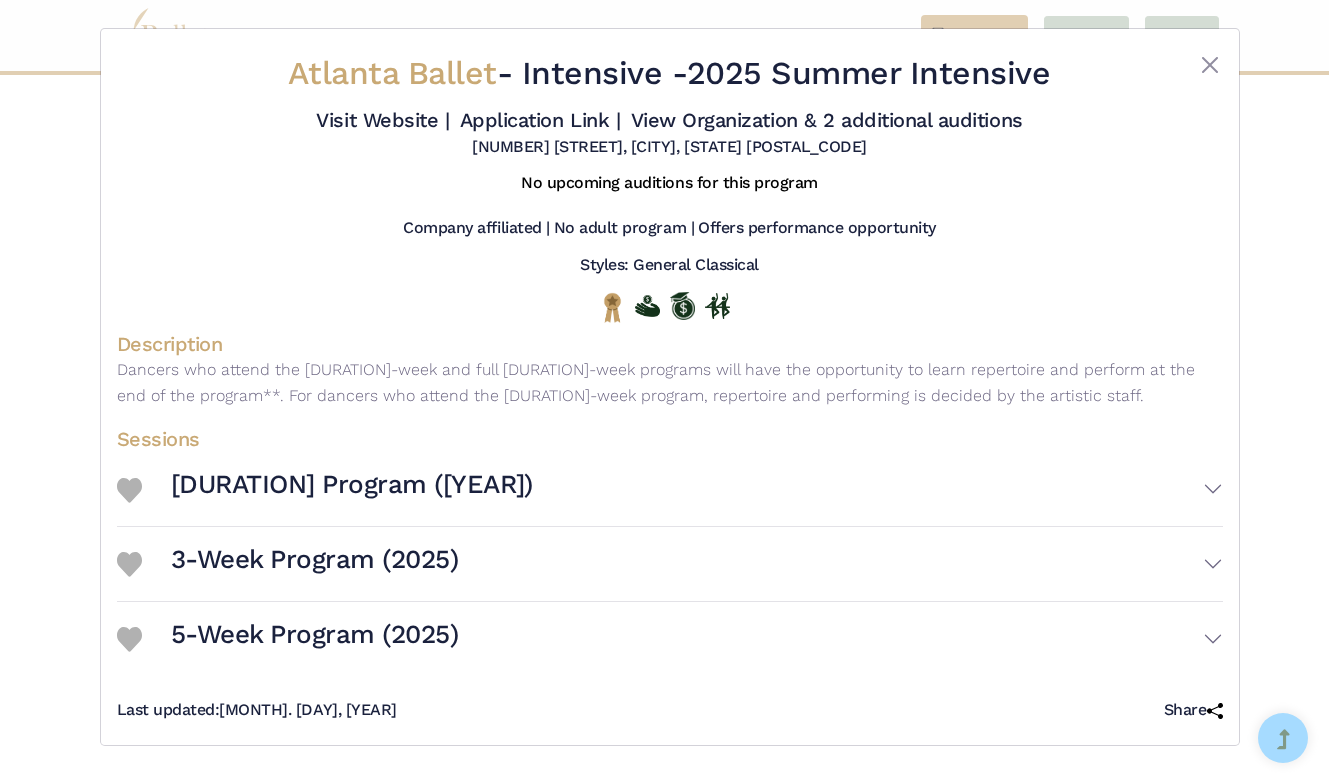 scroll, scrollTop: 85, scrollLeft: 0, axis: vertical 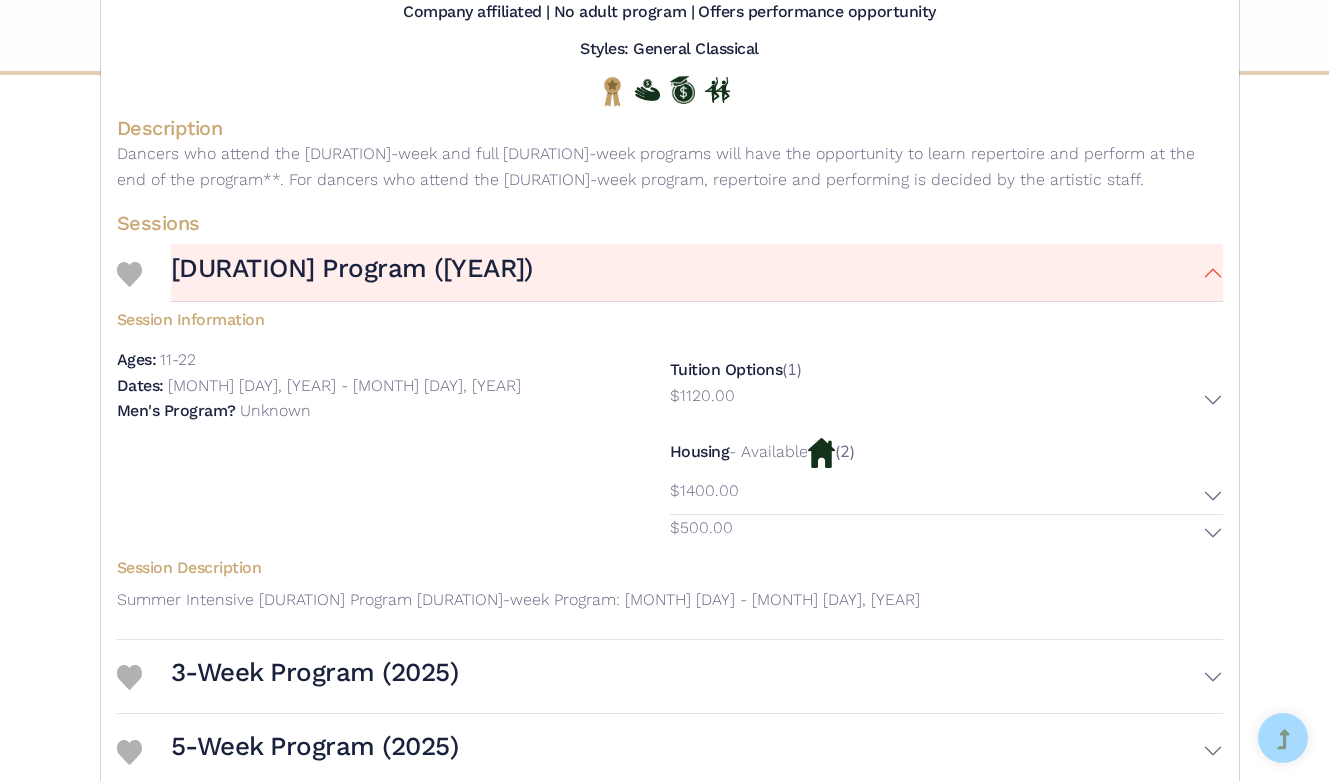 drag, startPoint x: 630, startPoint y: 459, endPoint x: 776, endPoint y: 620, distance: 217.34074 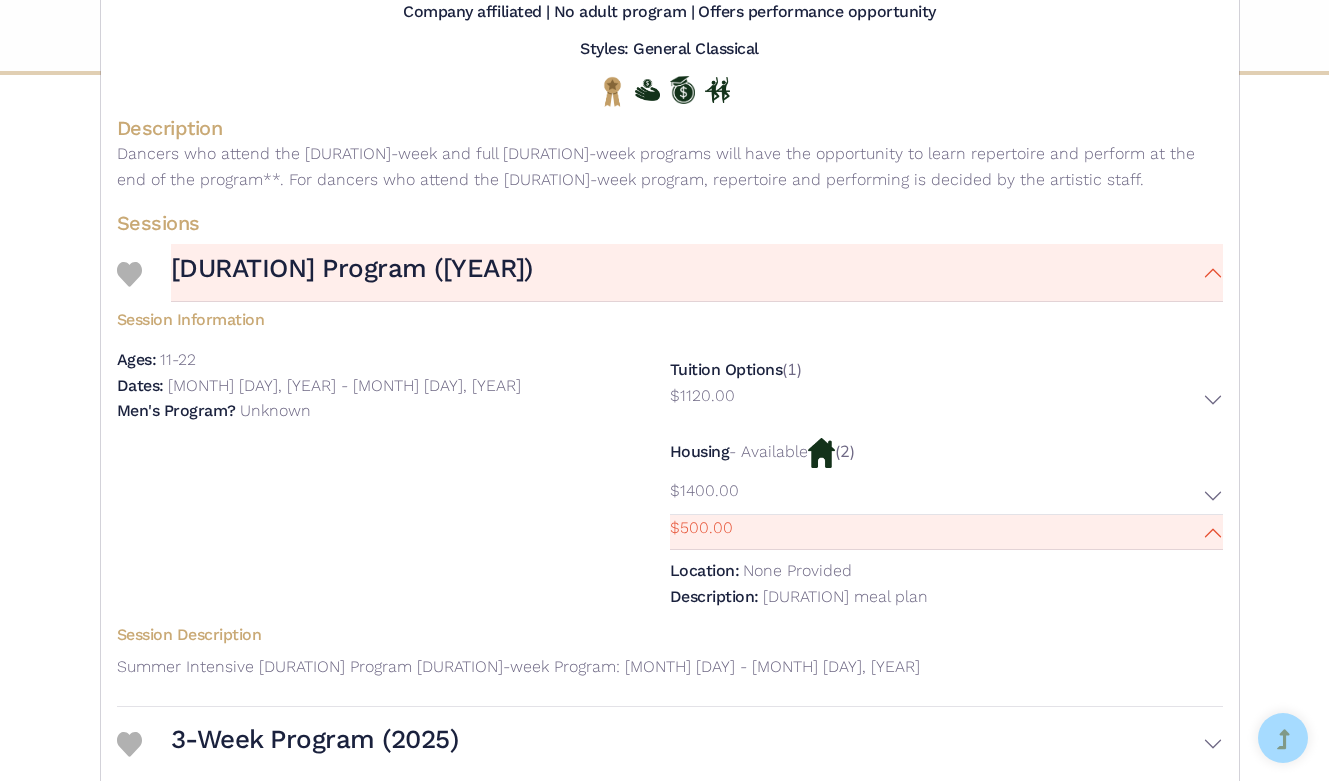 click on "Ages:
11-22
Dates:
June 23rd, 2025 - July 3rd, 2025" at bounding box center [393, 482] 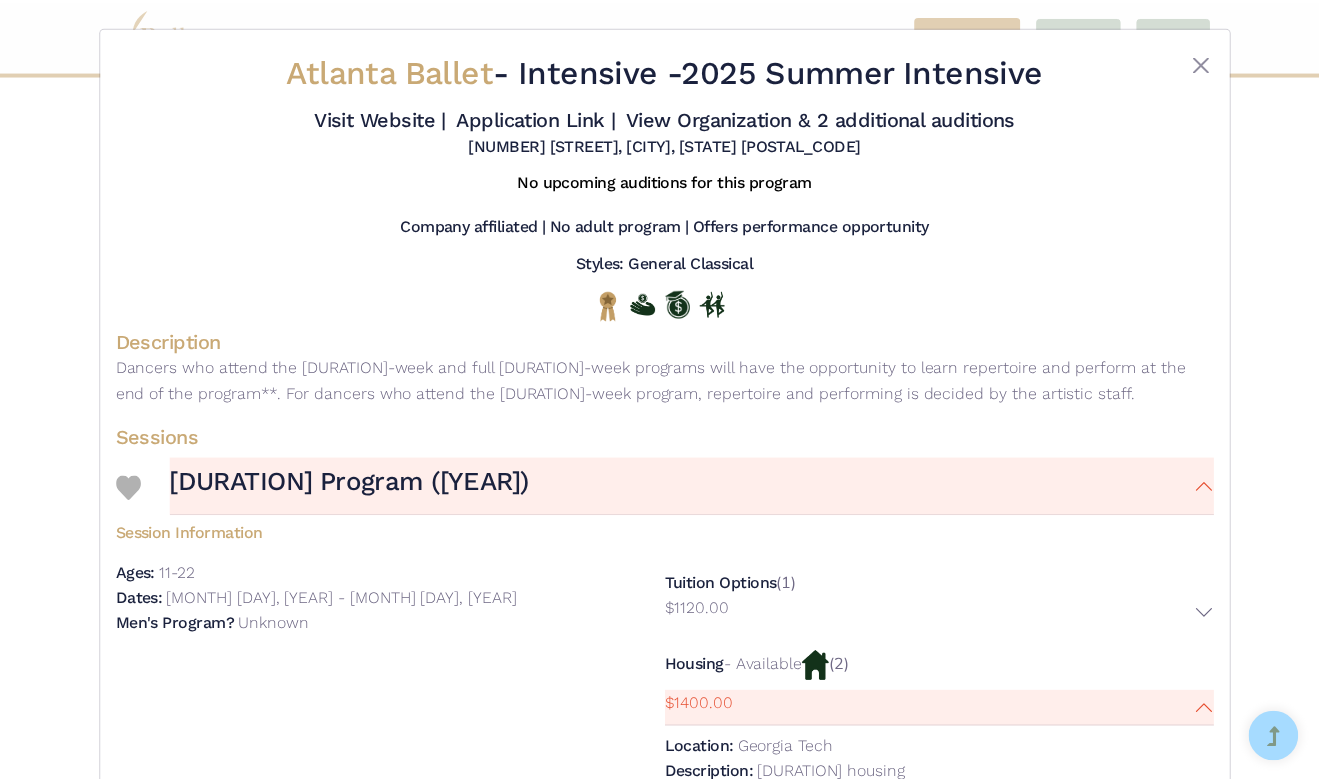scroll, scrollTop: 0, scrollLeft: 0, axis: both 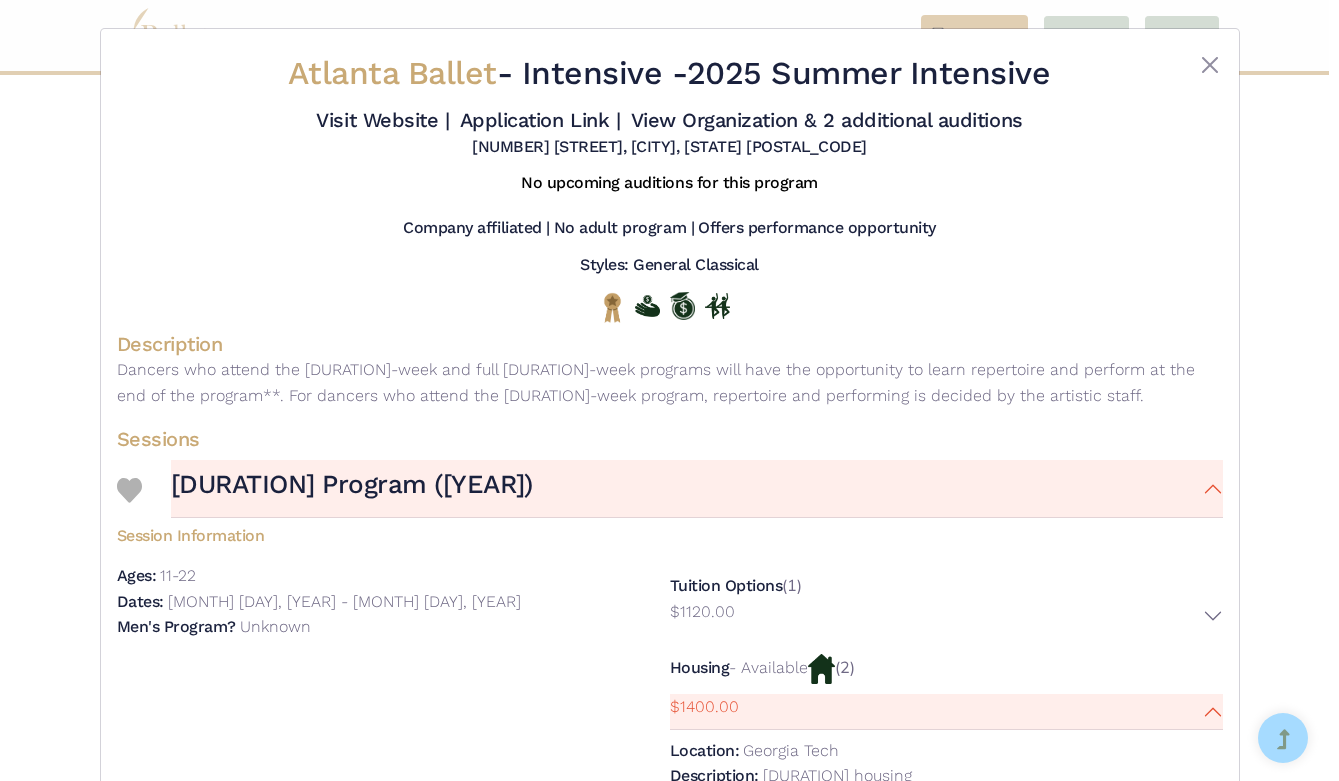 click at bounding box center [1210, 65] 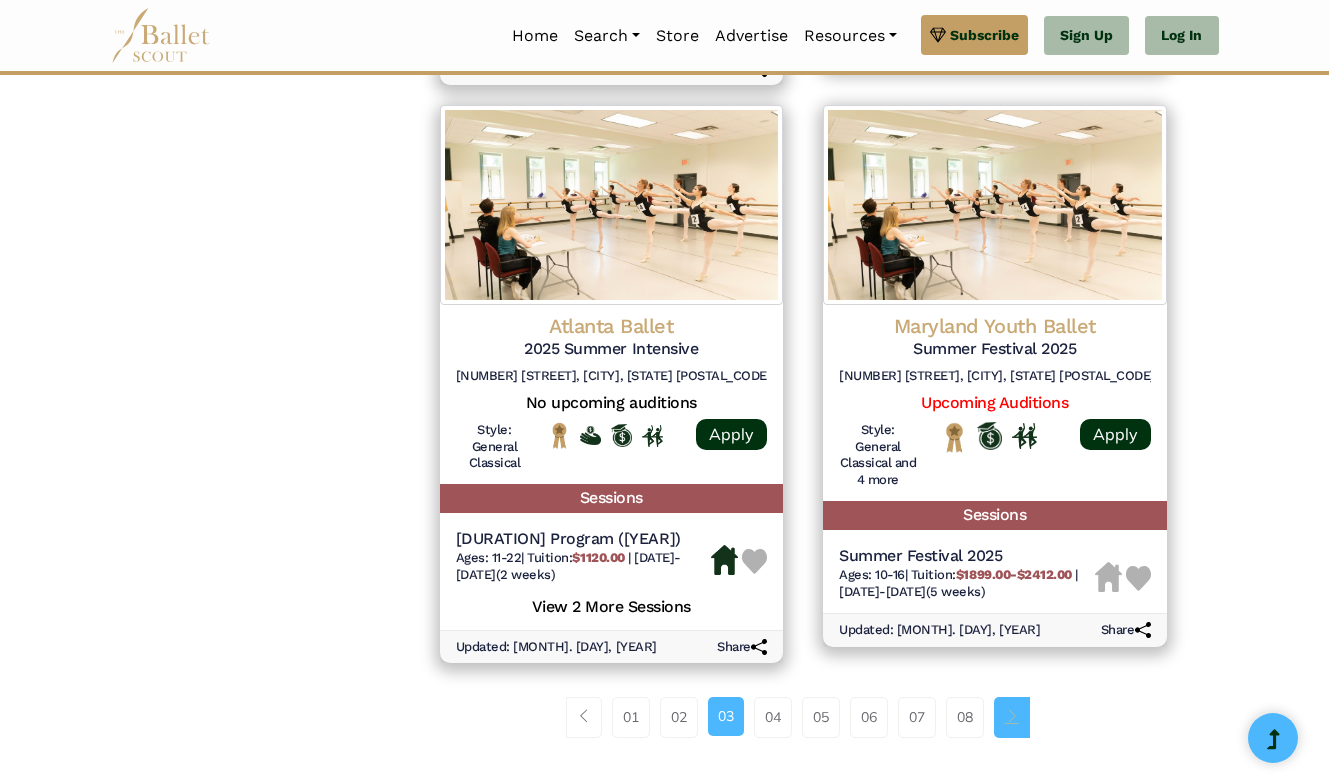 click at bounding box center [1012, 716] 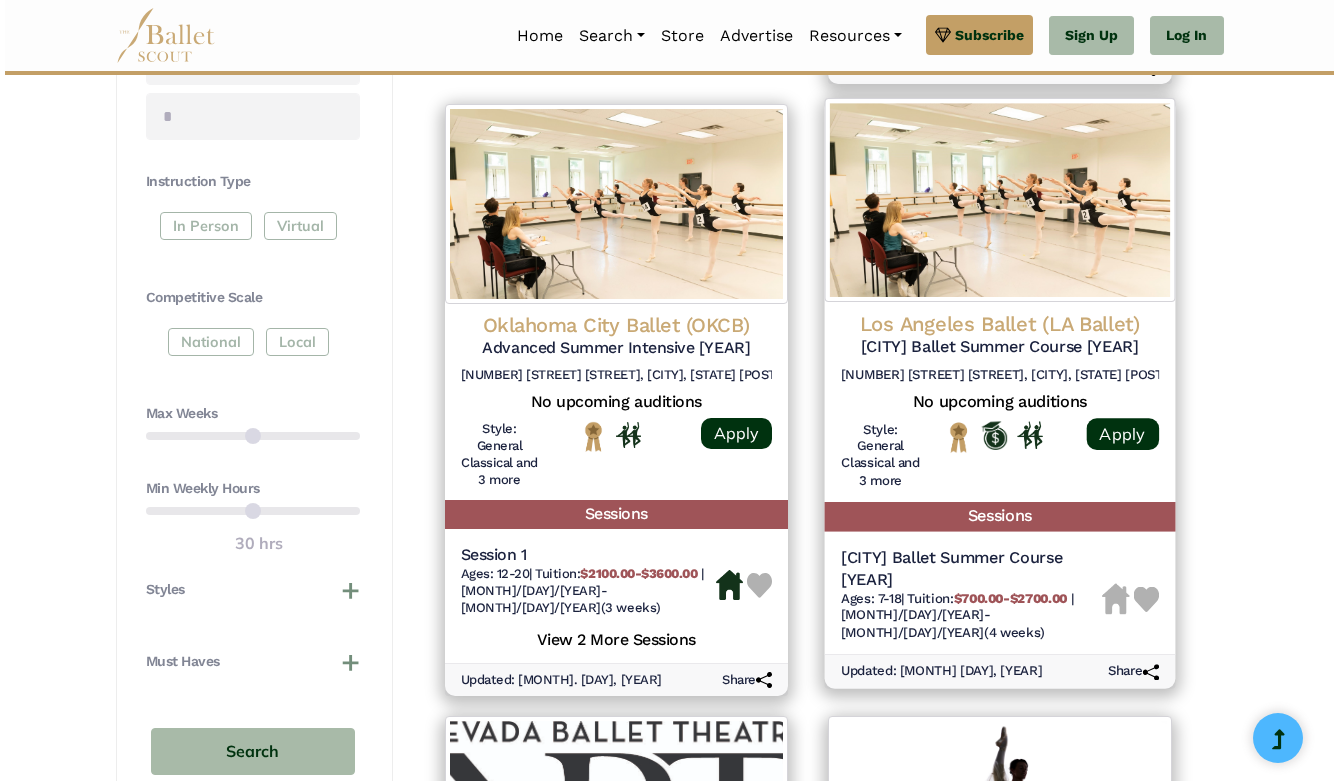 scroll, scrollTop: 873, scrollLeft: 0, axis: vertical 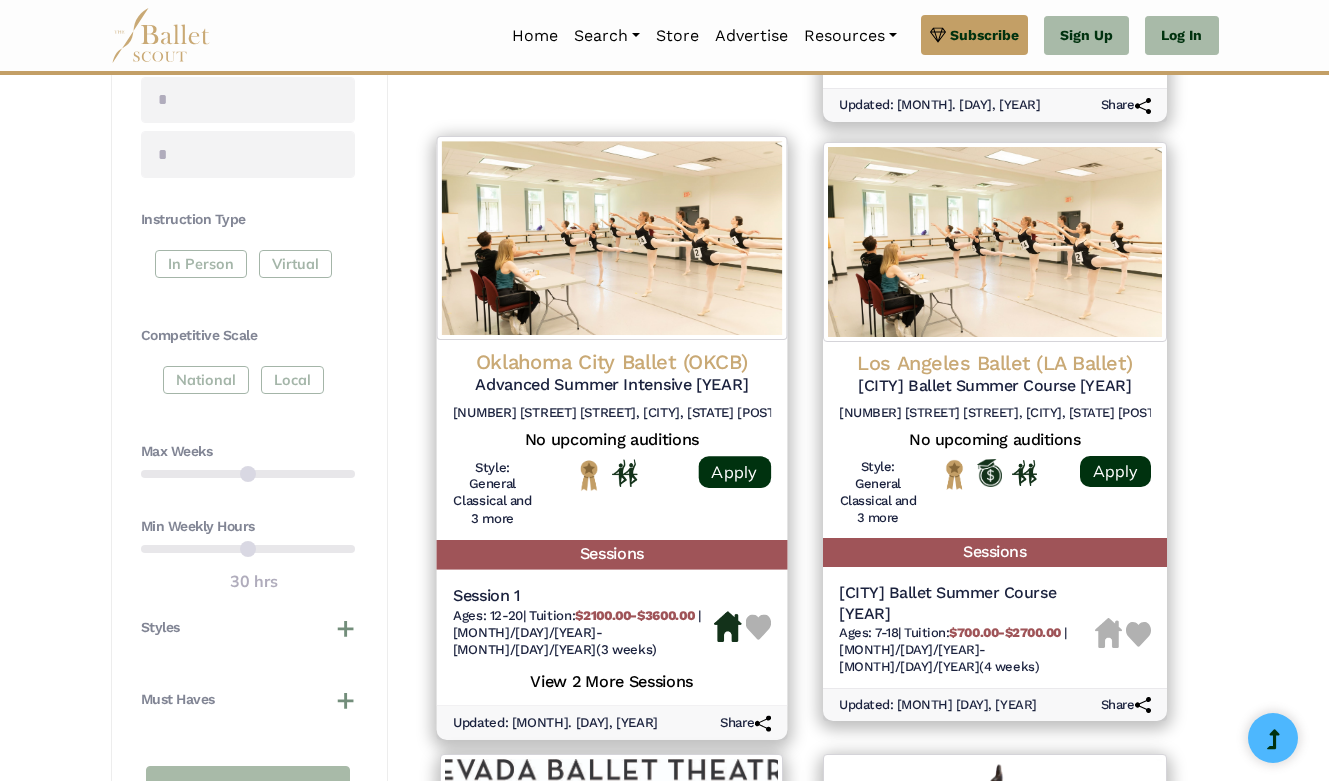click at bounding box center [611, 238] 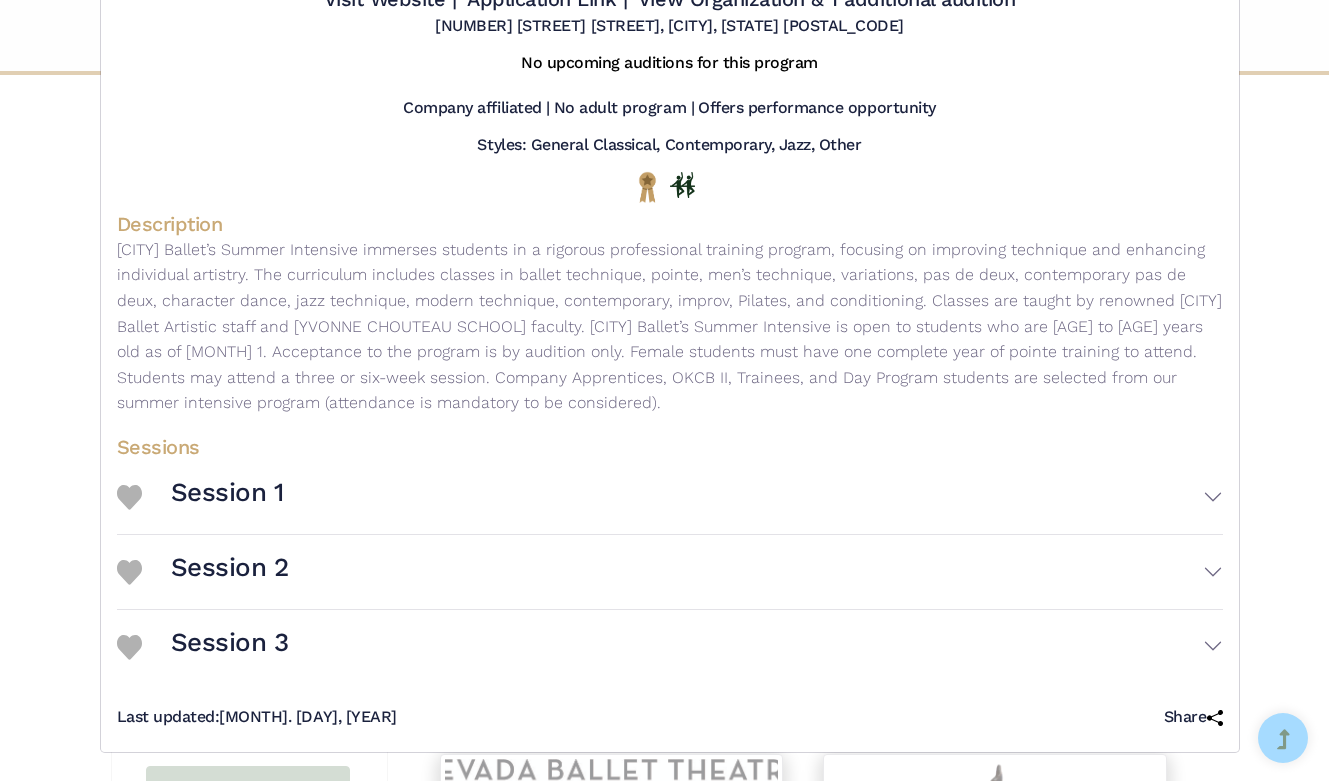 scroll, scrollTop: 176, scrollLeft: 0, axis: vertical 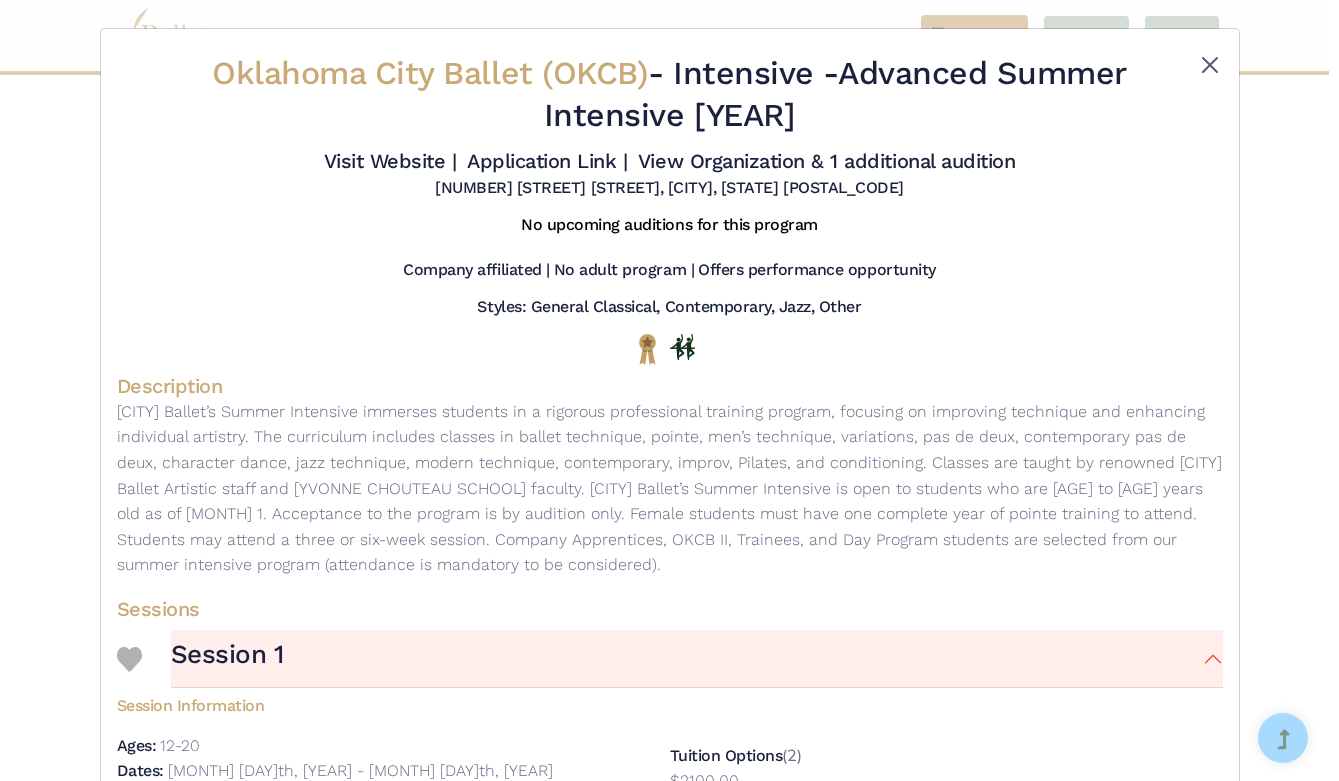click at bounding box center [1210, 65] 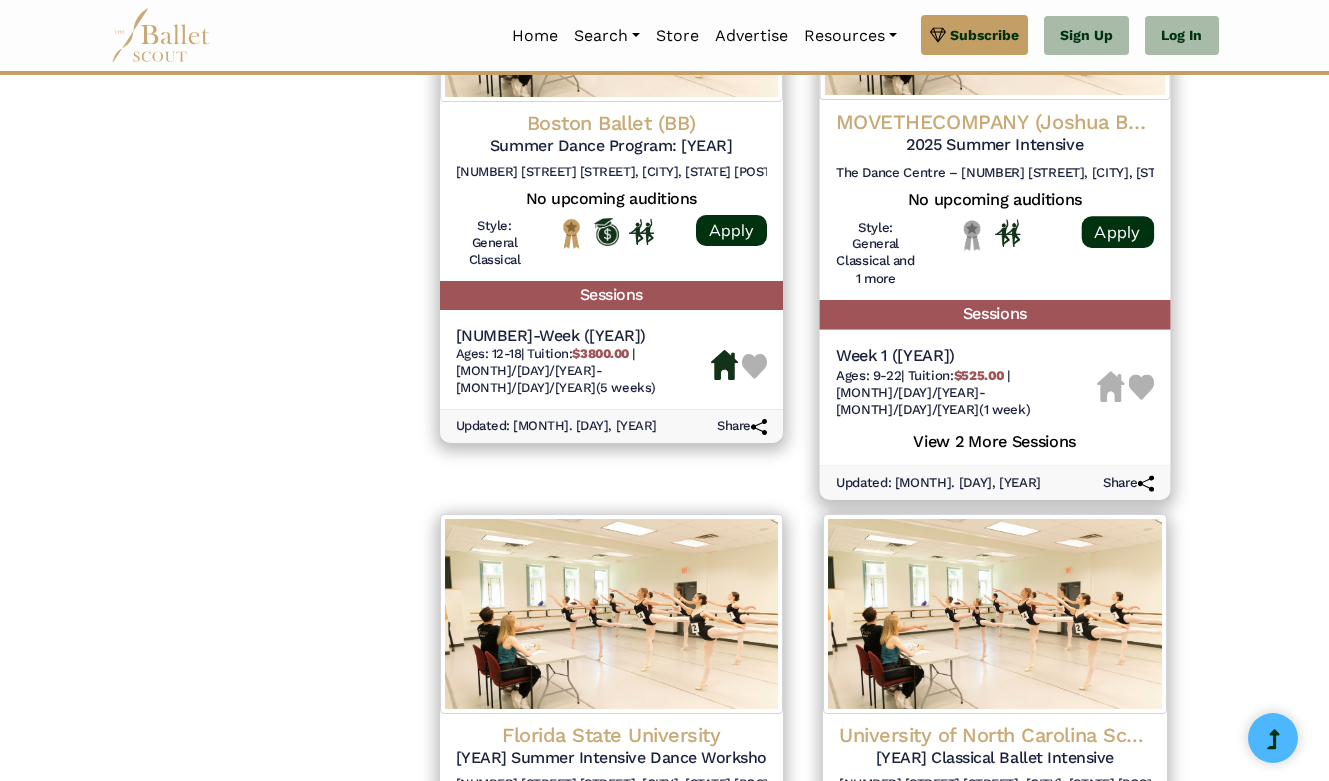 scroll, scrollTop: 2568, scrollLeft: 0, axis: vertical 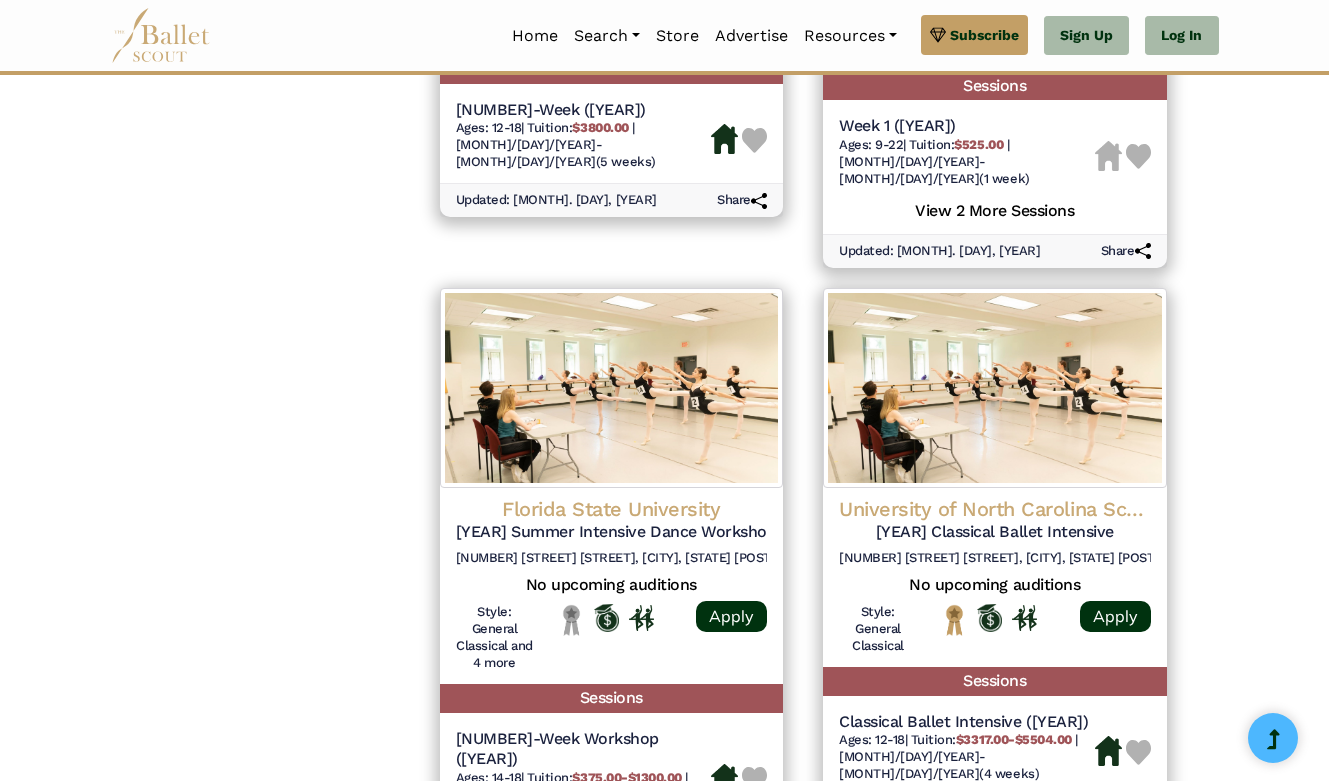 click at bounding box center (1036, 921) 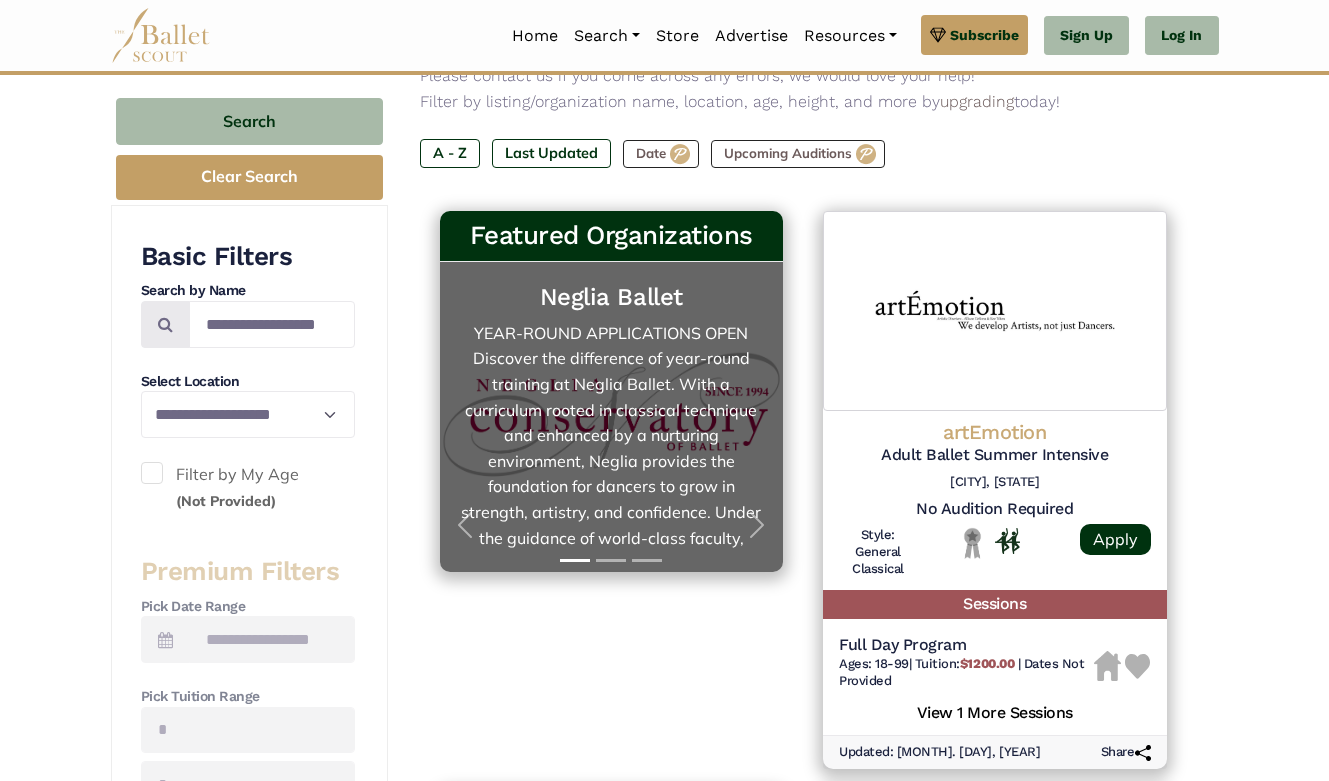 scroll, scrollTop: 244, scrollLeft: 0, axis: vertical 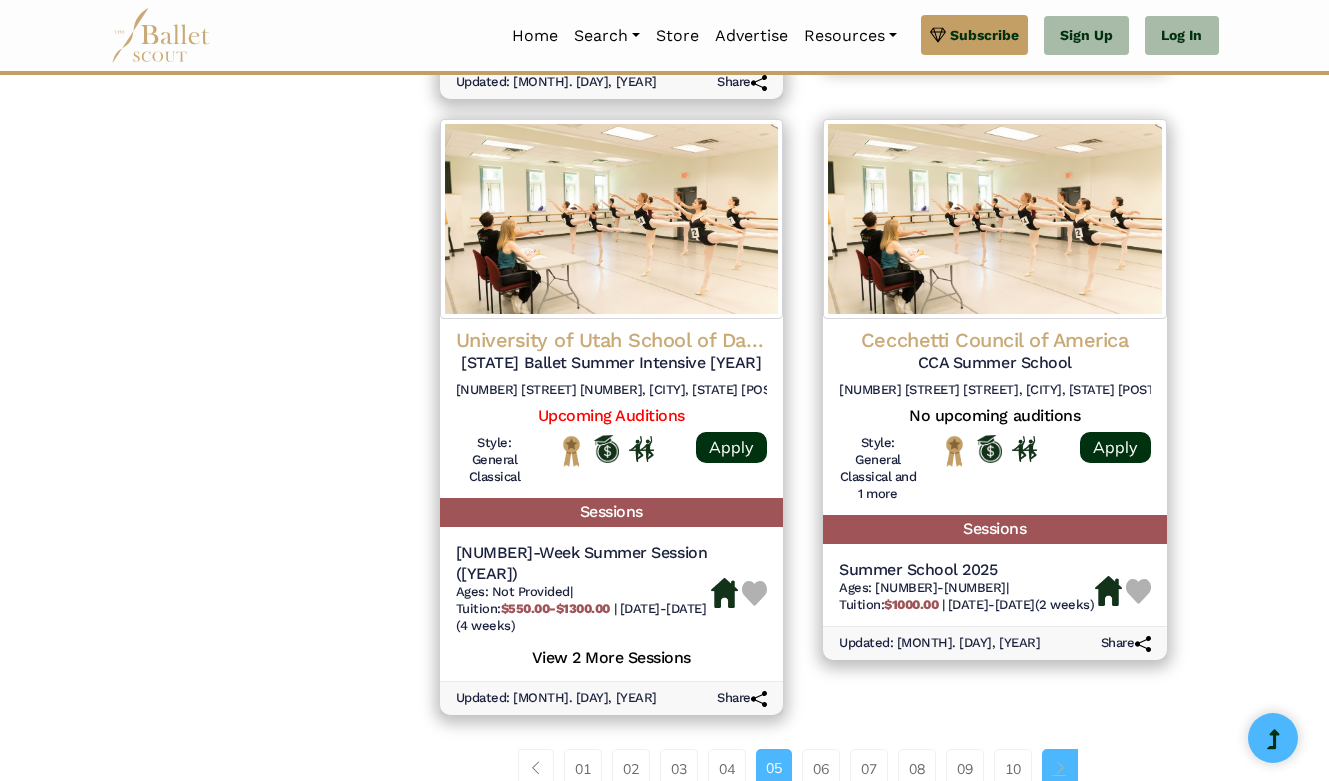 click at bounding box center [1060, 768] 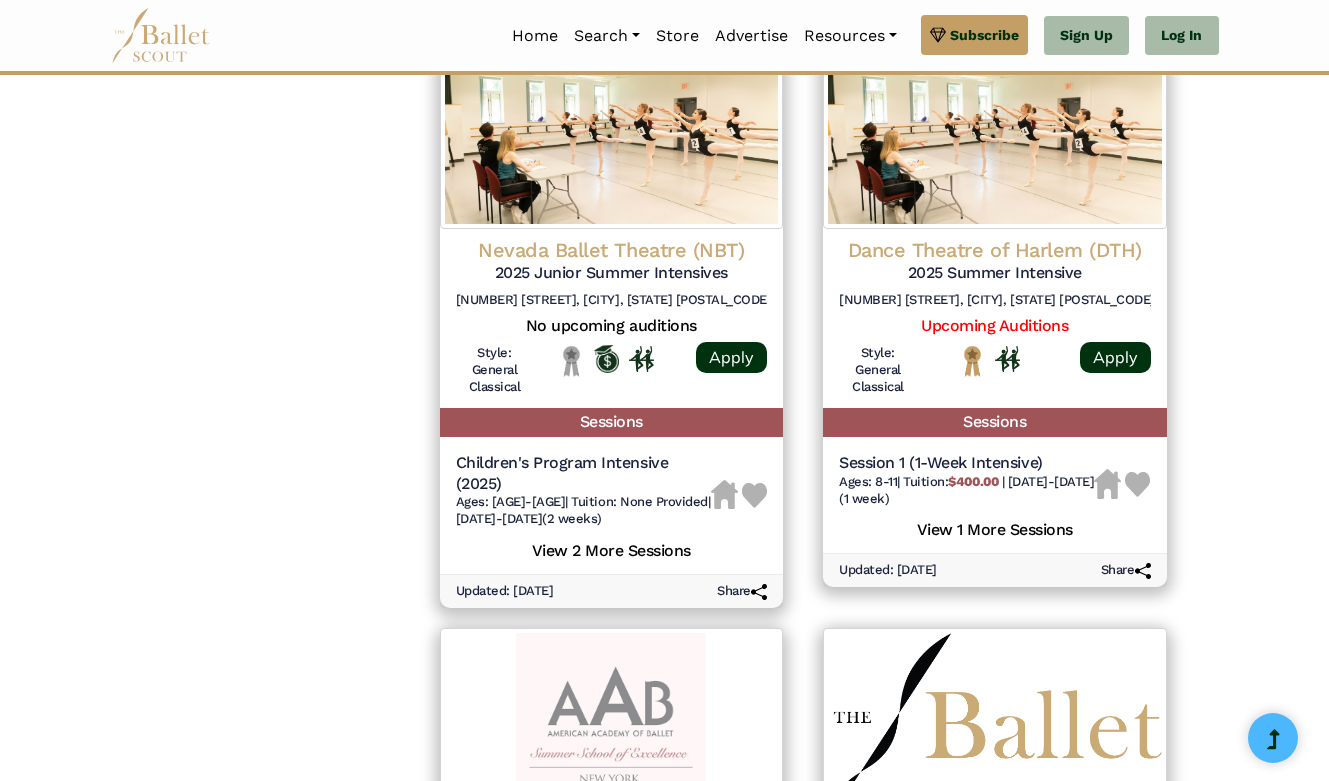 scroll, scrollTop: 2909, scrollLeft: 0, axis: vertical 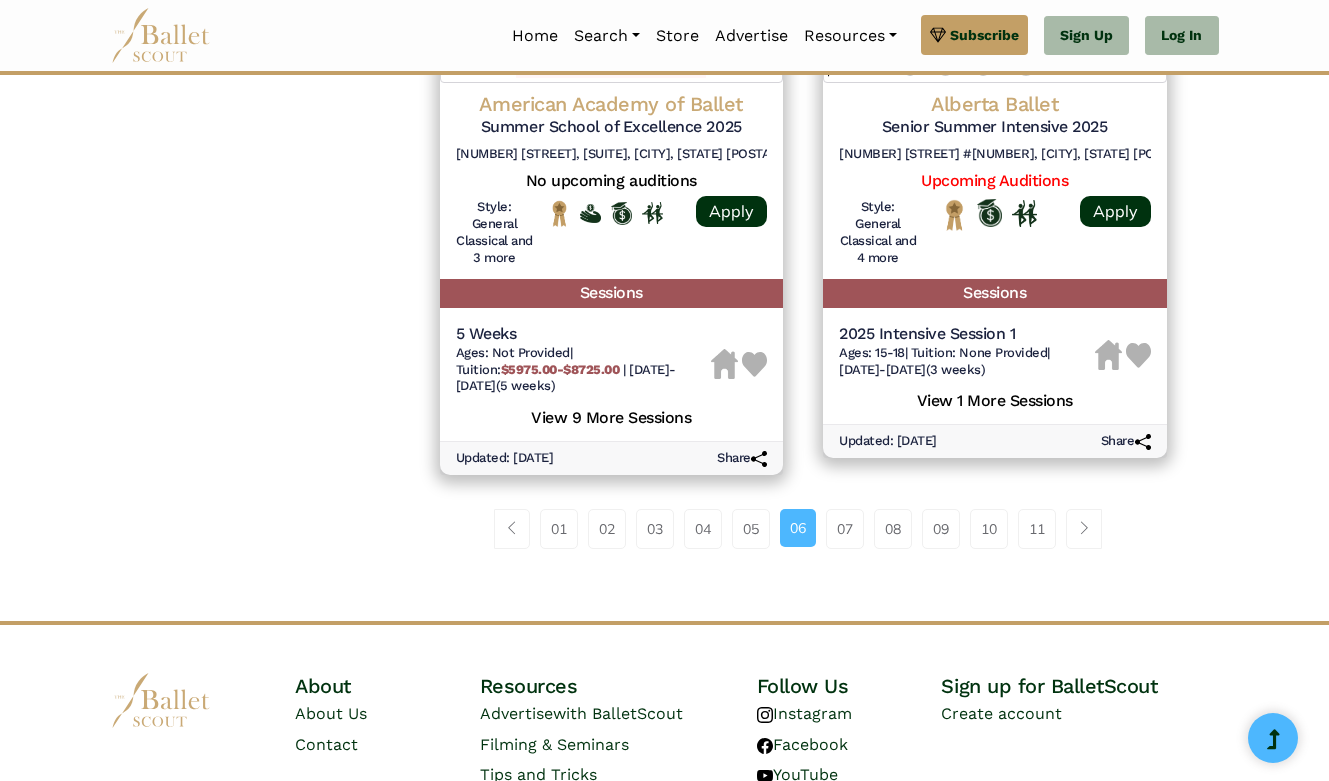 click on "**********" at bounding box center (664, -885) 